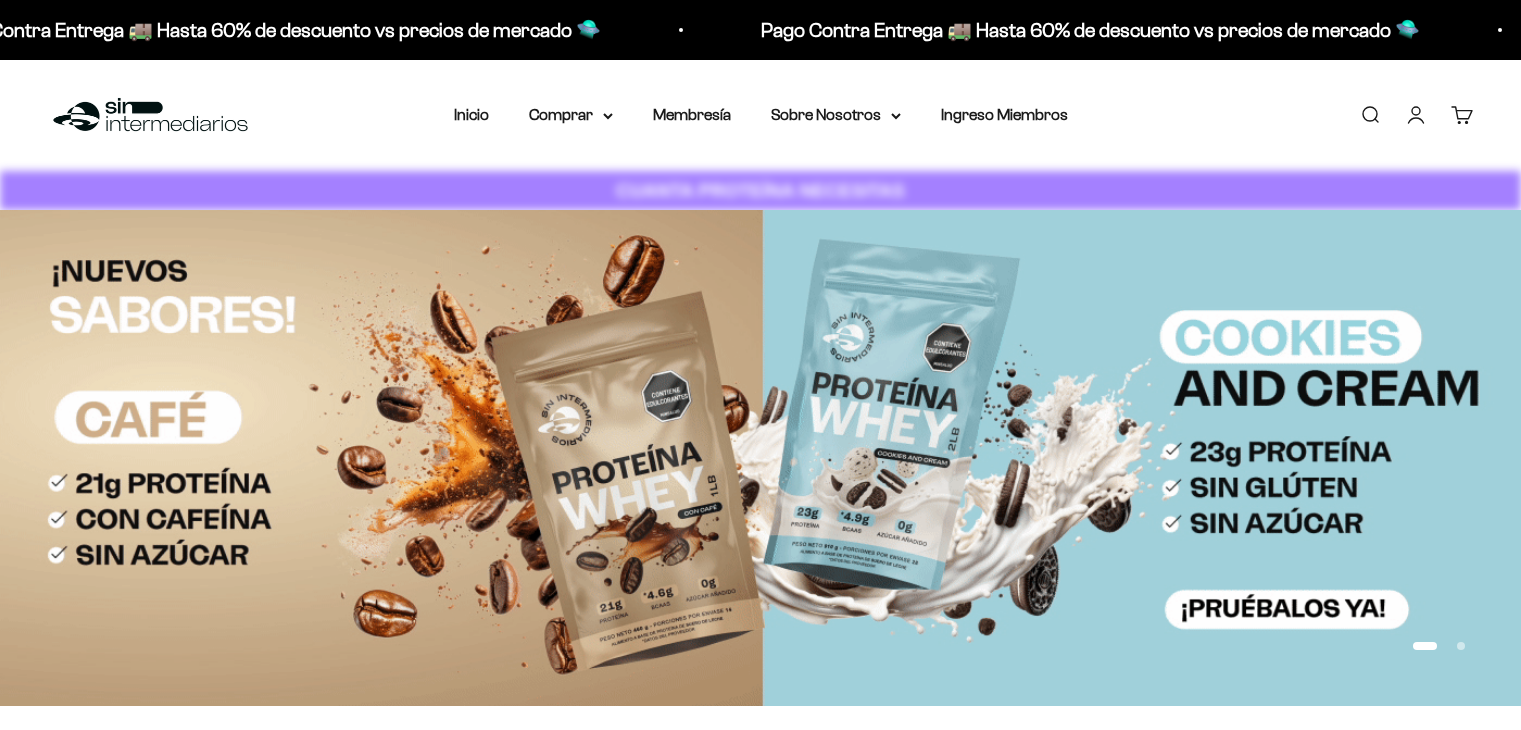 scroll, scrollTop: 0, scrollLeft: 0, axis: both 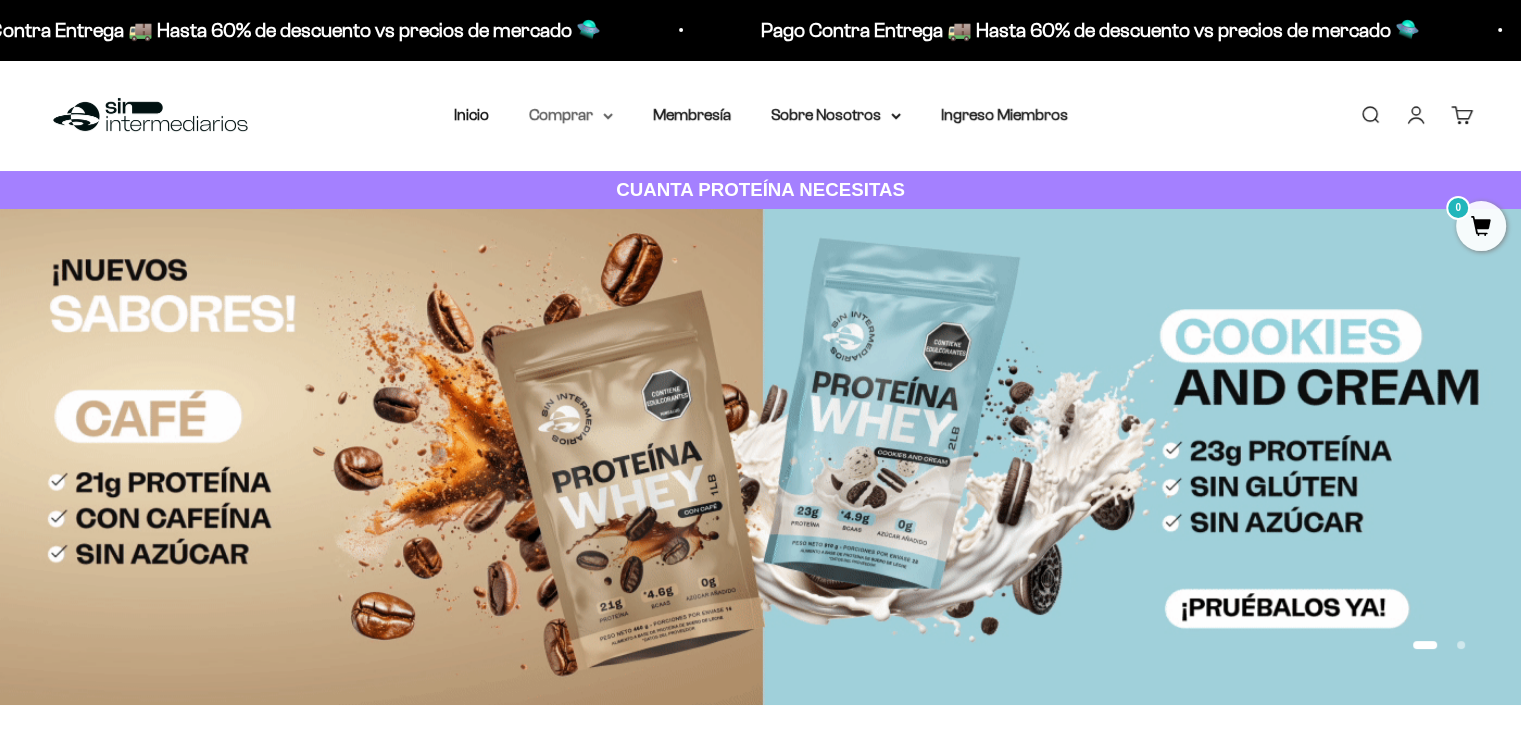 click on "Comprar" at bounding box center [571, 115] 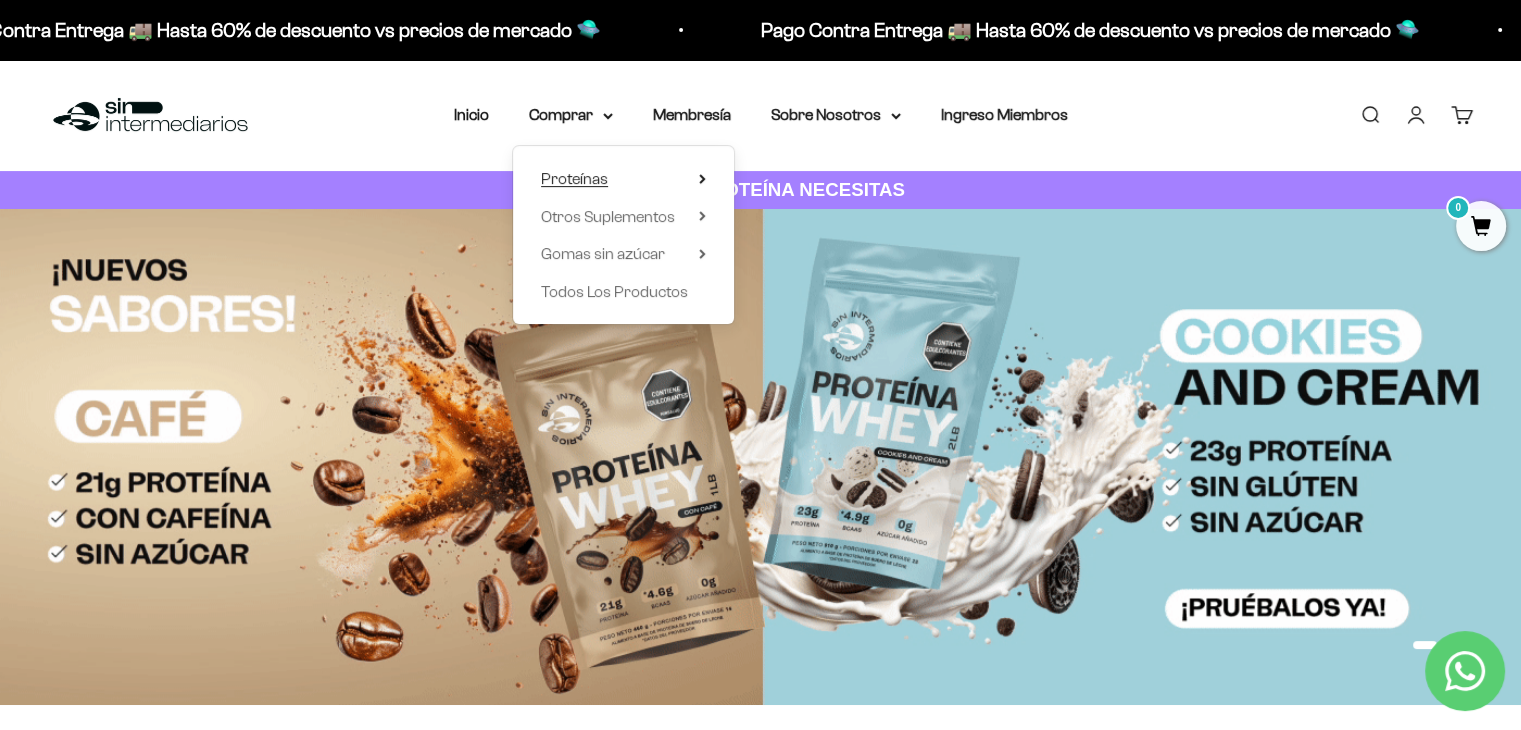 click on "Proteínas" at bounding box center (623, 179) 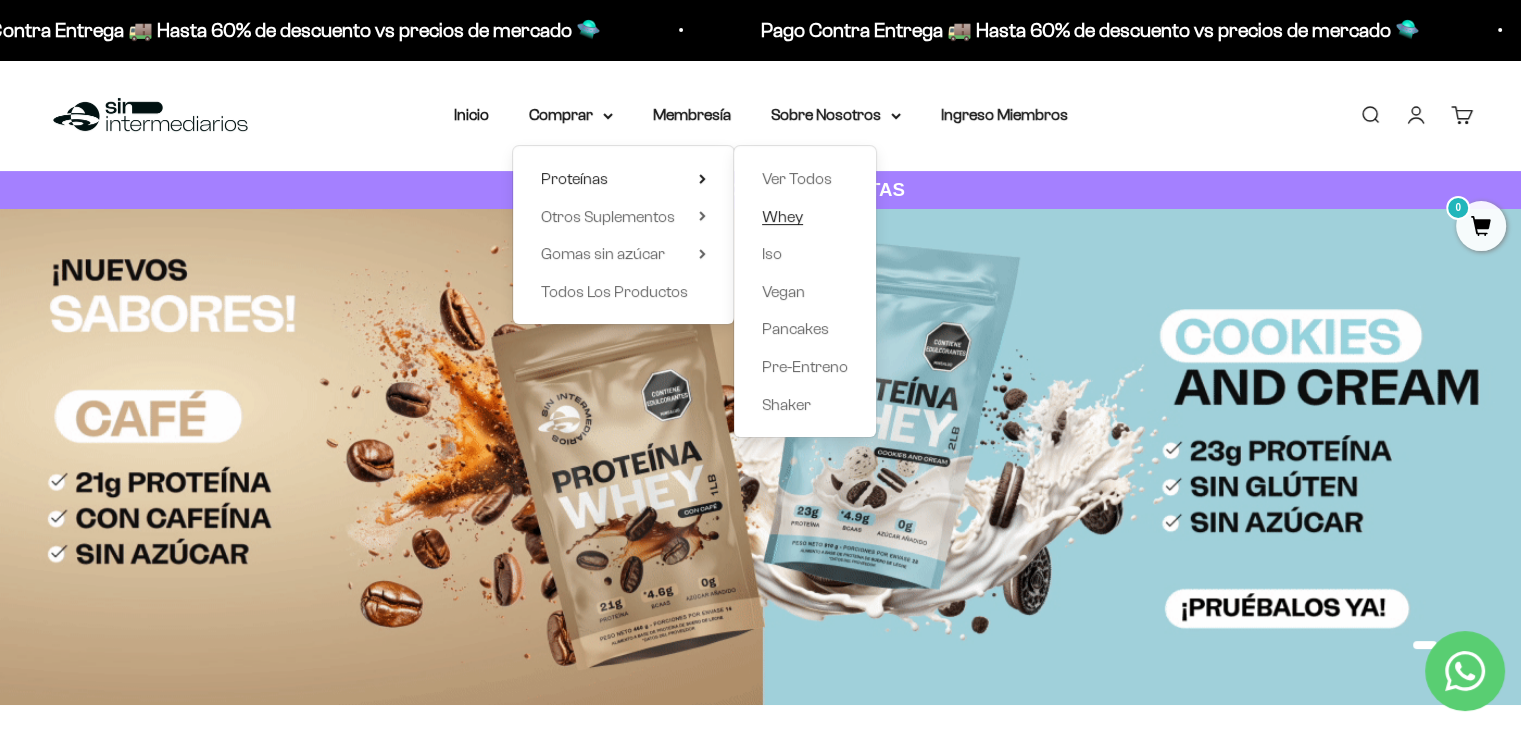 click on "Whey" at bounding box center (782, 216) 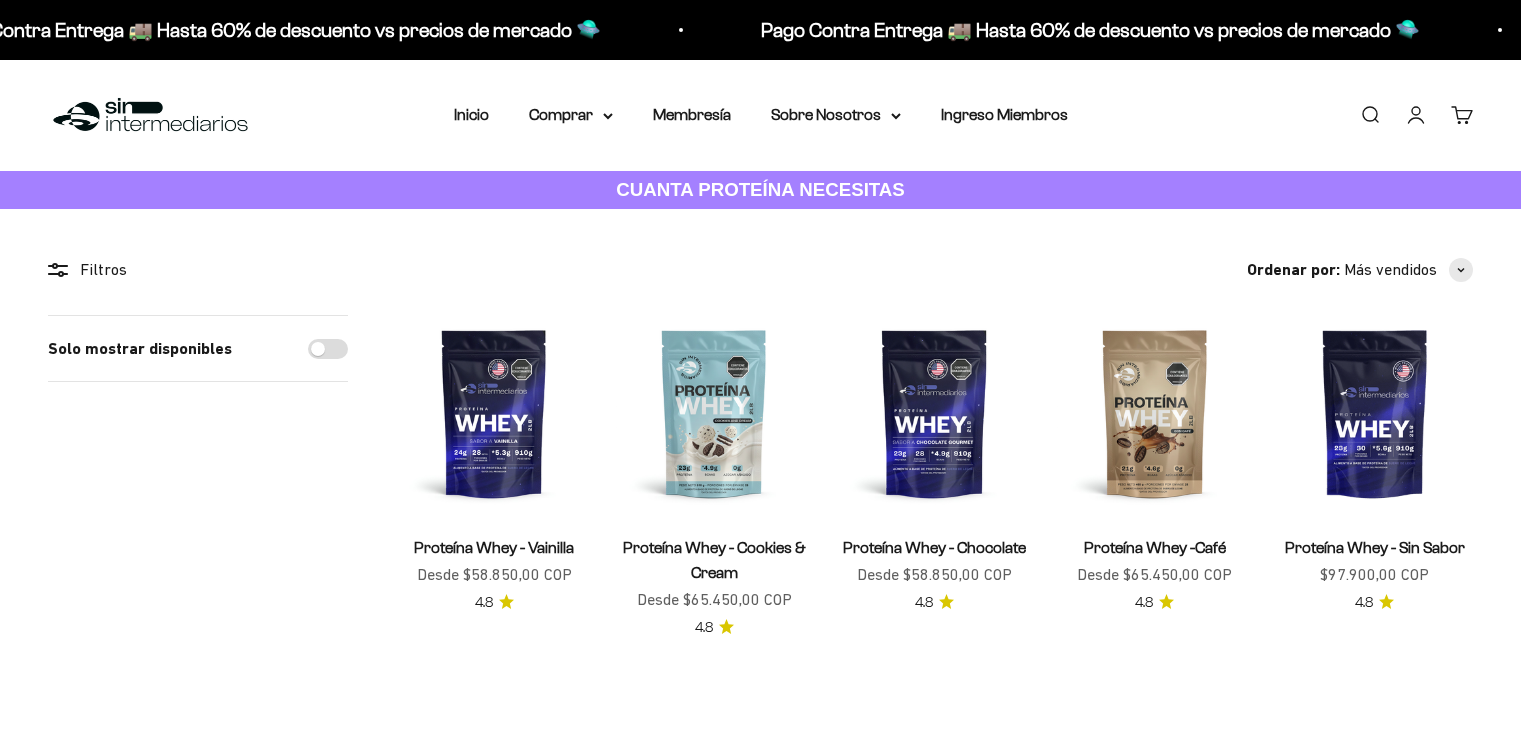 scroll, scrollTop: 0, scrollLeft: 0, axis: both 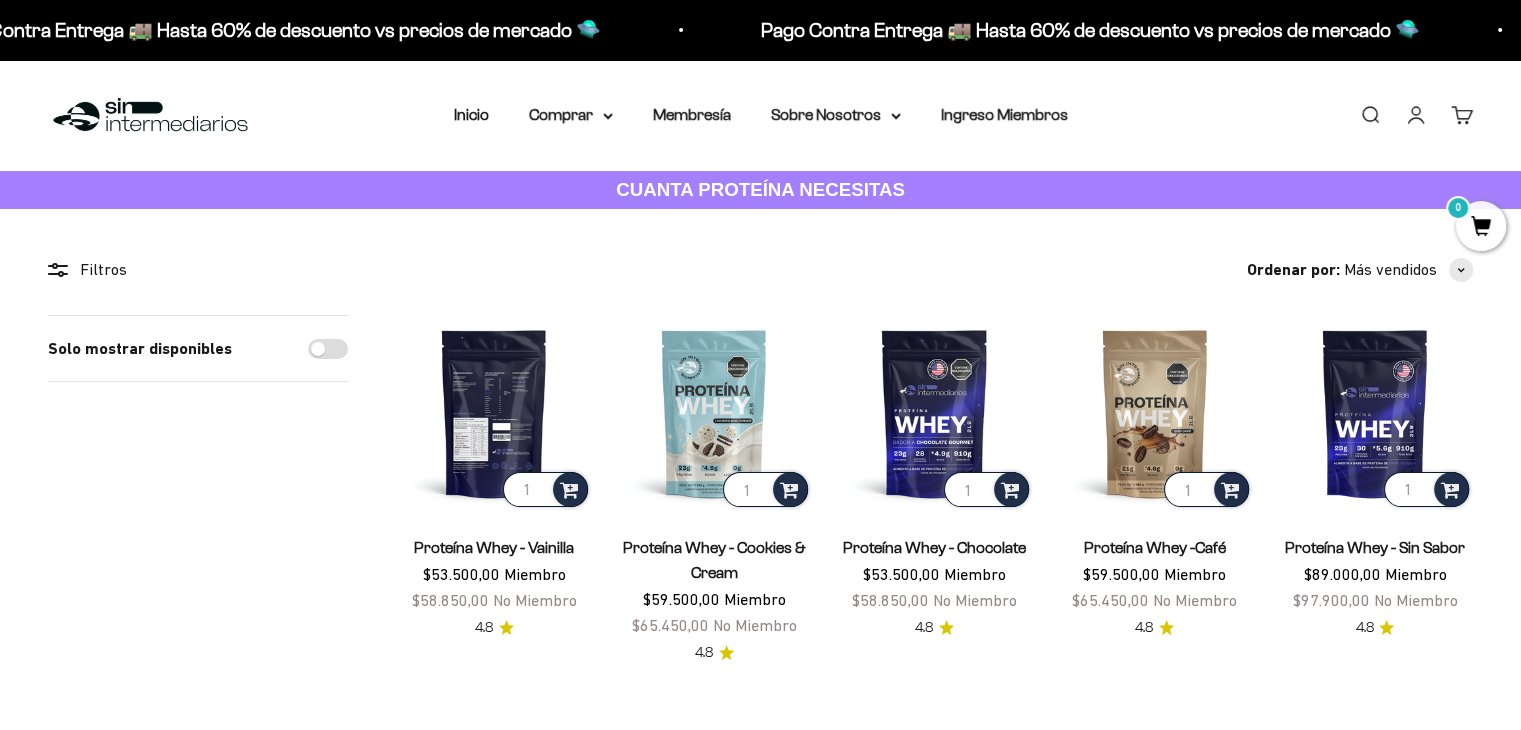 click at bounding box center (494, 413) 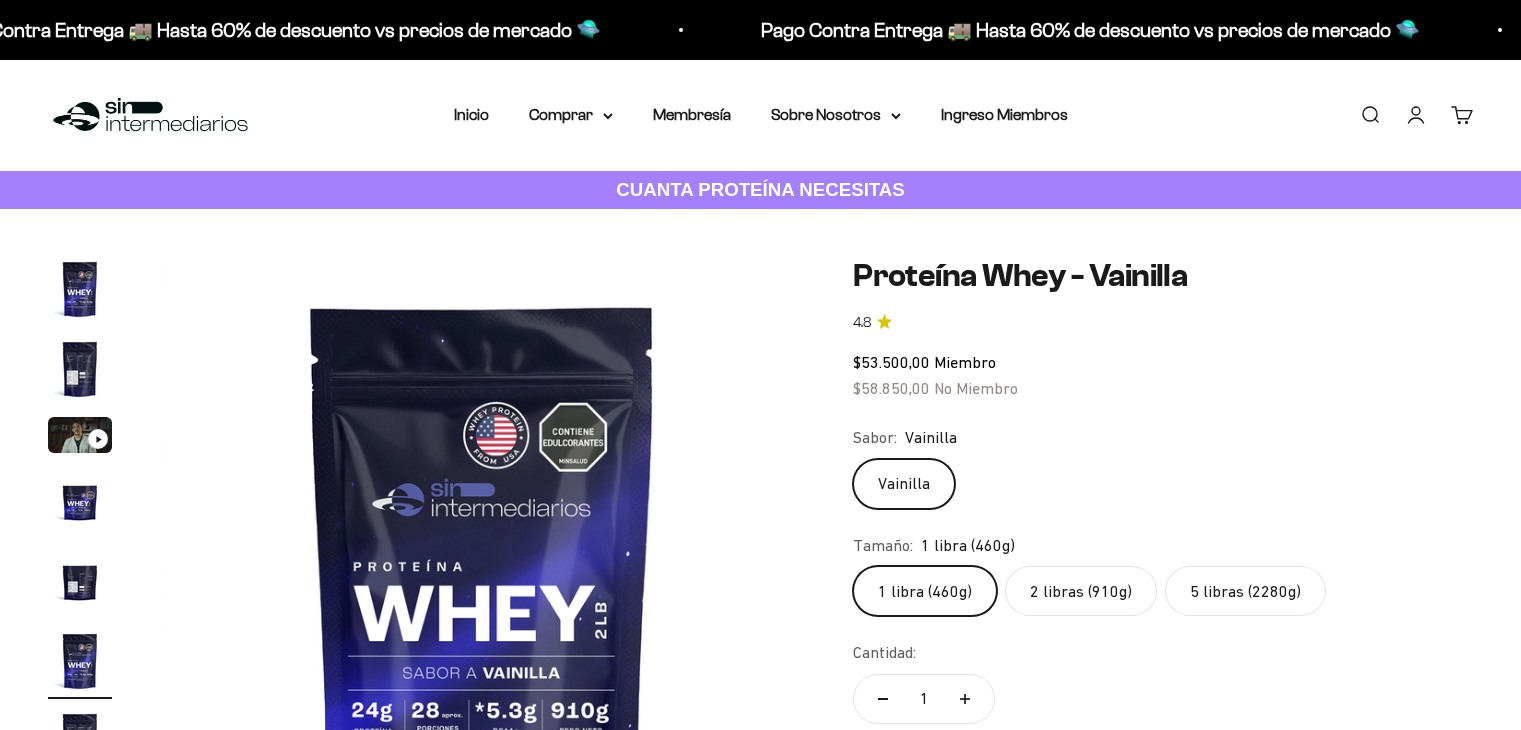 scroll, scrollTop: 0, scrollLeft: 0, axis: both 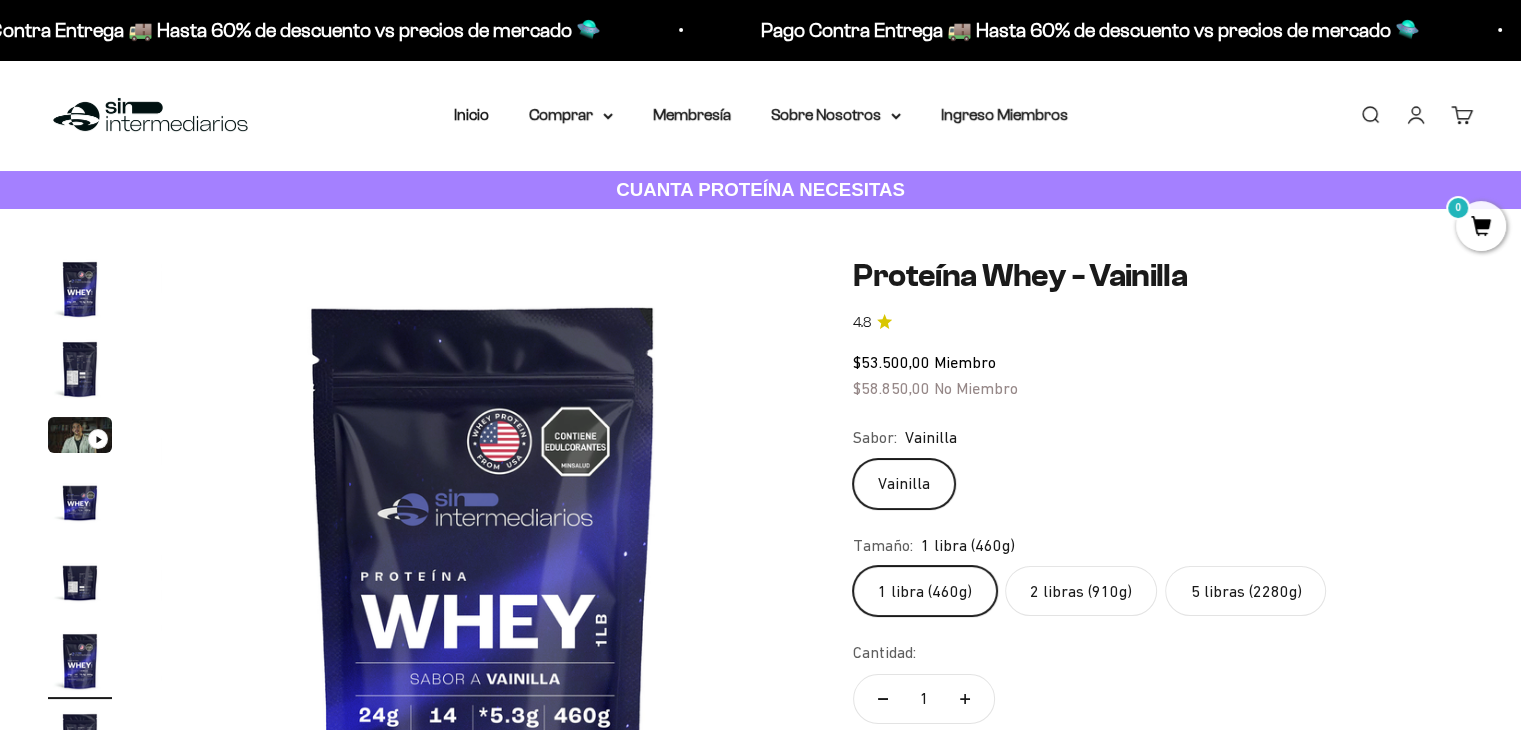 click on "5 libras (2280g)" 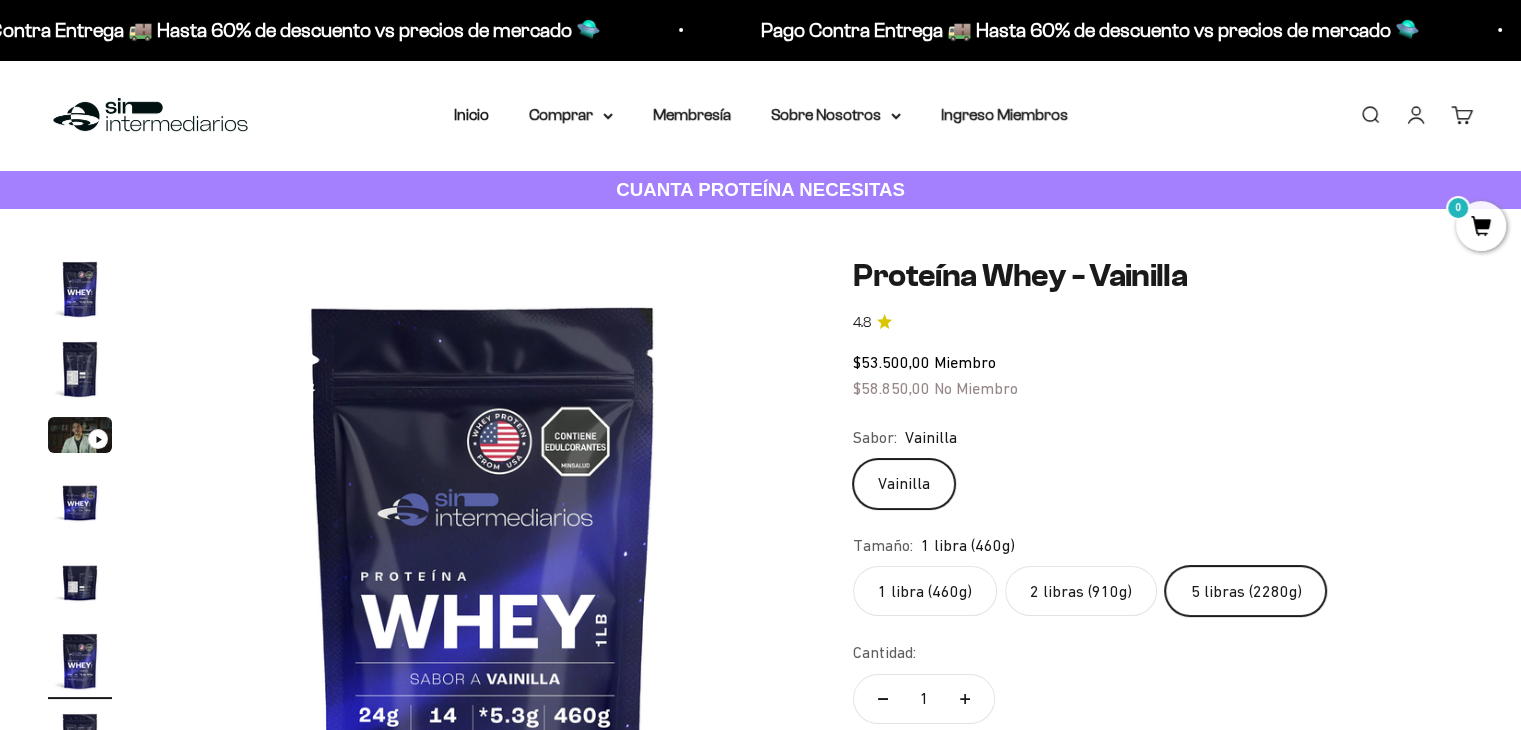 scroll, scrollTop: 0, scrollLeft: 2008, axis: horizontal 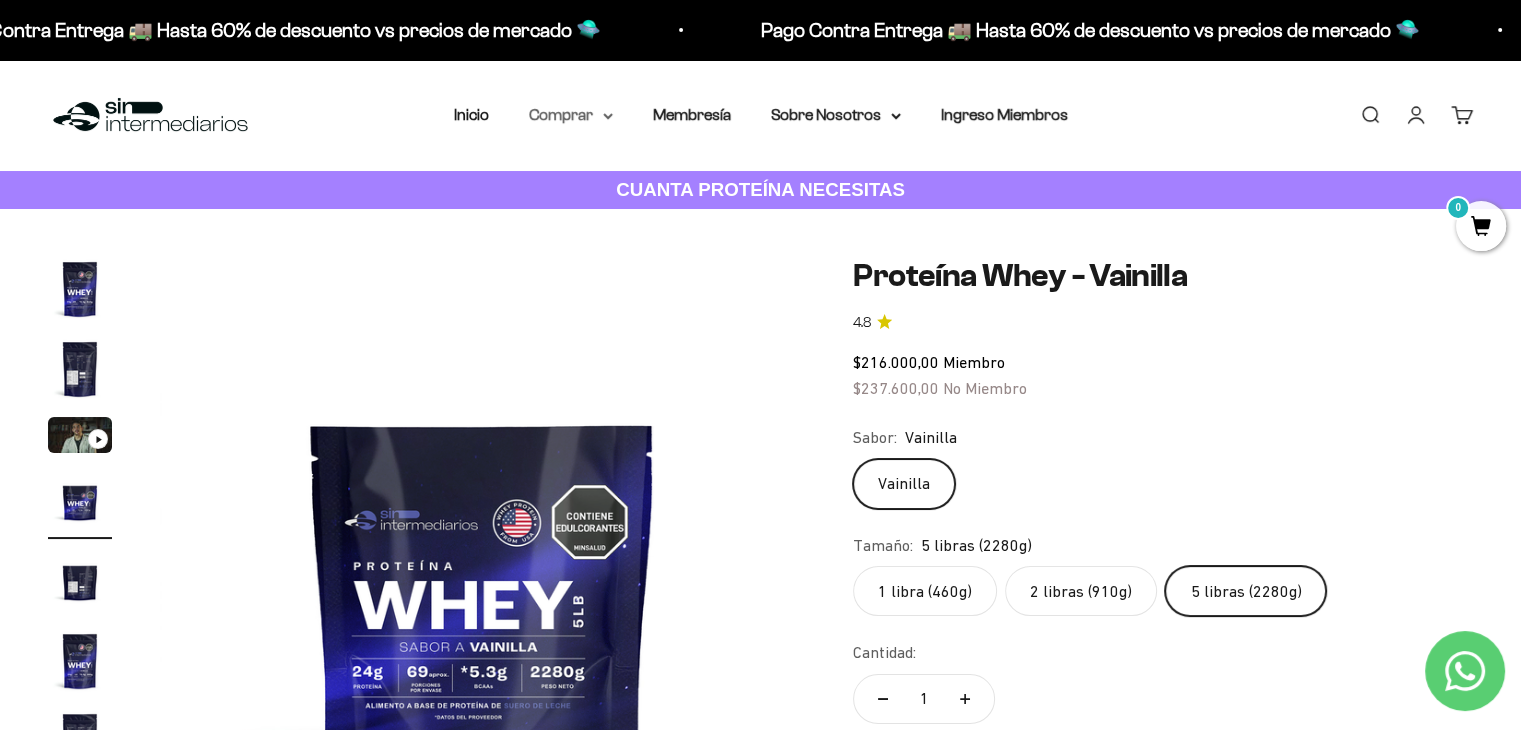 click on "Comprar" at bounding box center [571, 115] 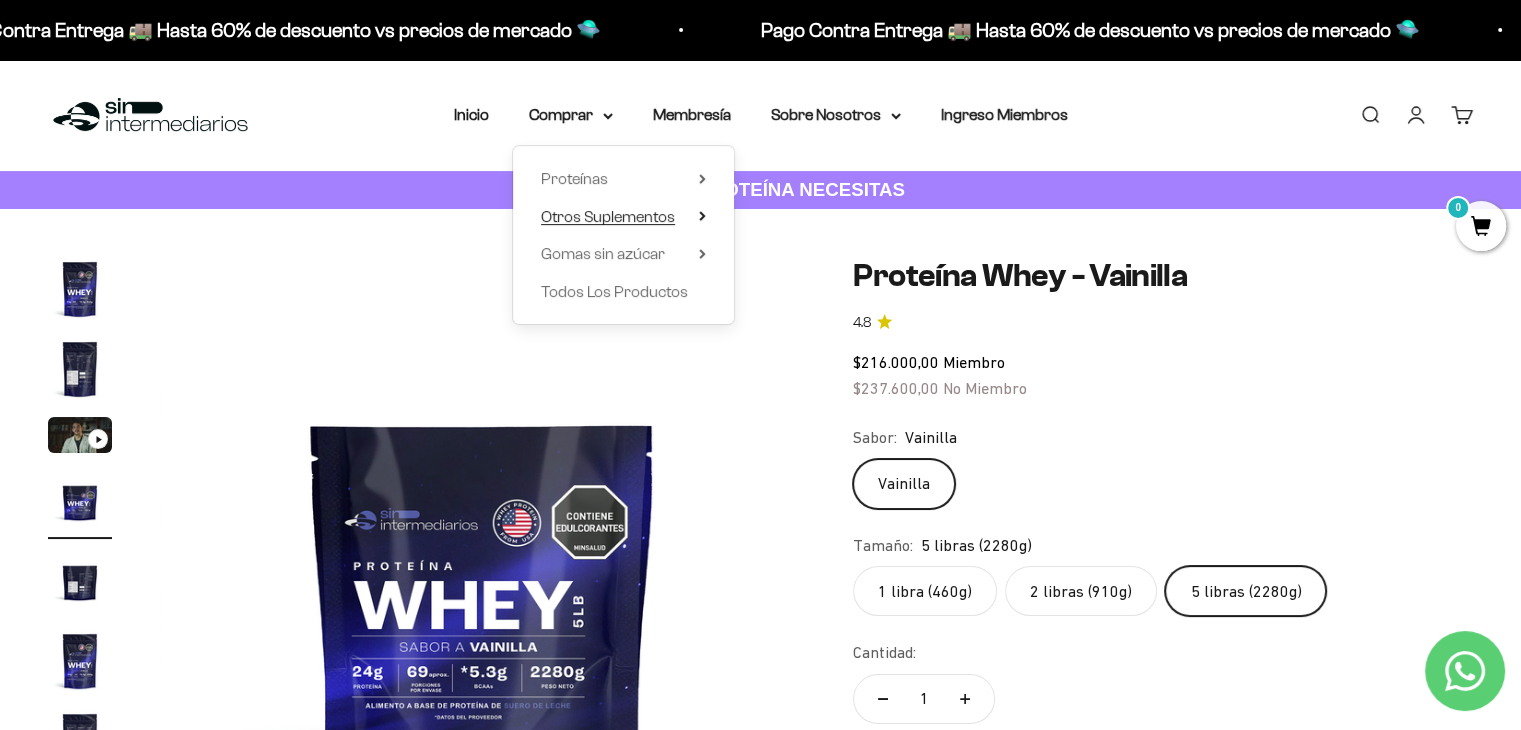 click 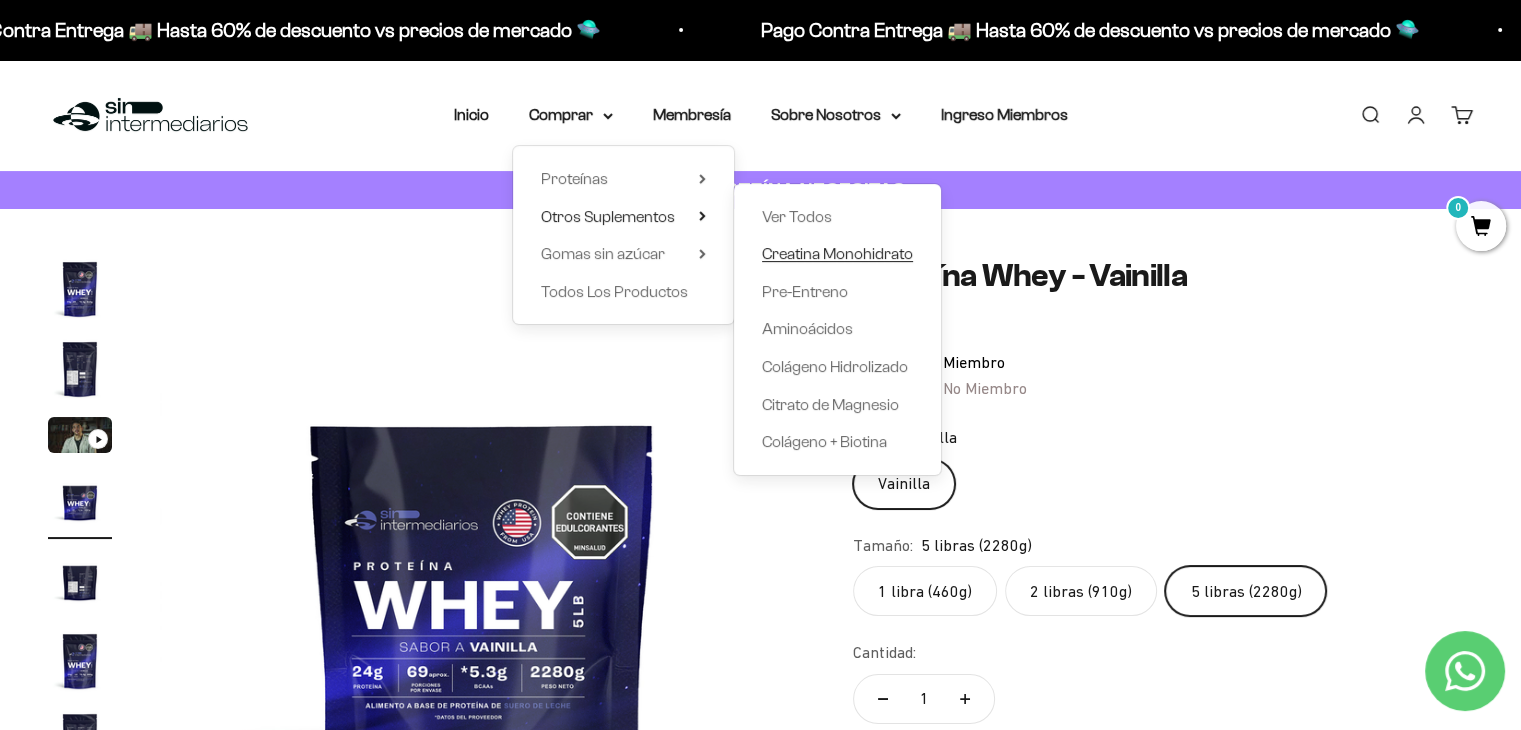 click on "Creatina Monohidrato" at bounding box center (837, 253) 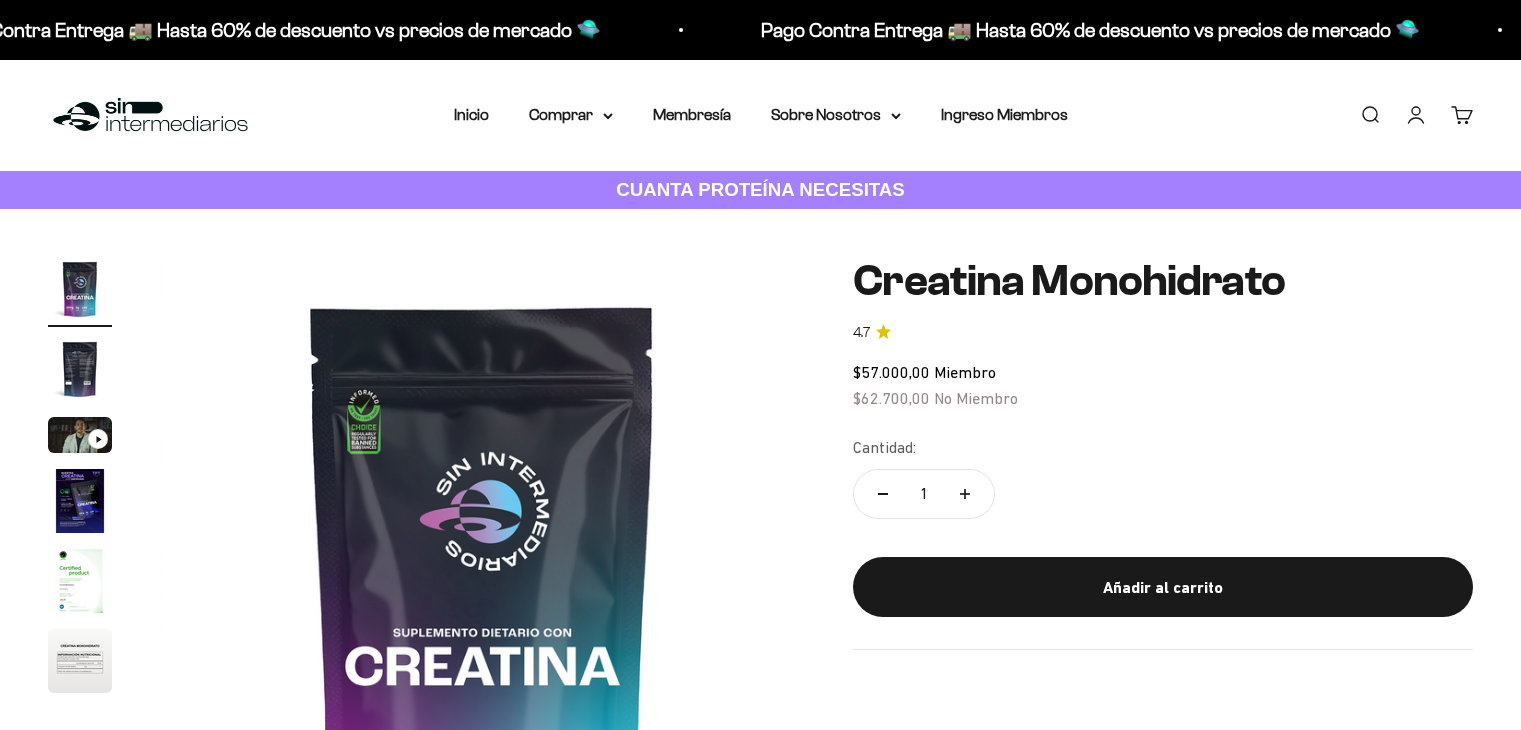 scroll, scrollTop: 0, scrollLeft: 0, axis: both 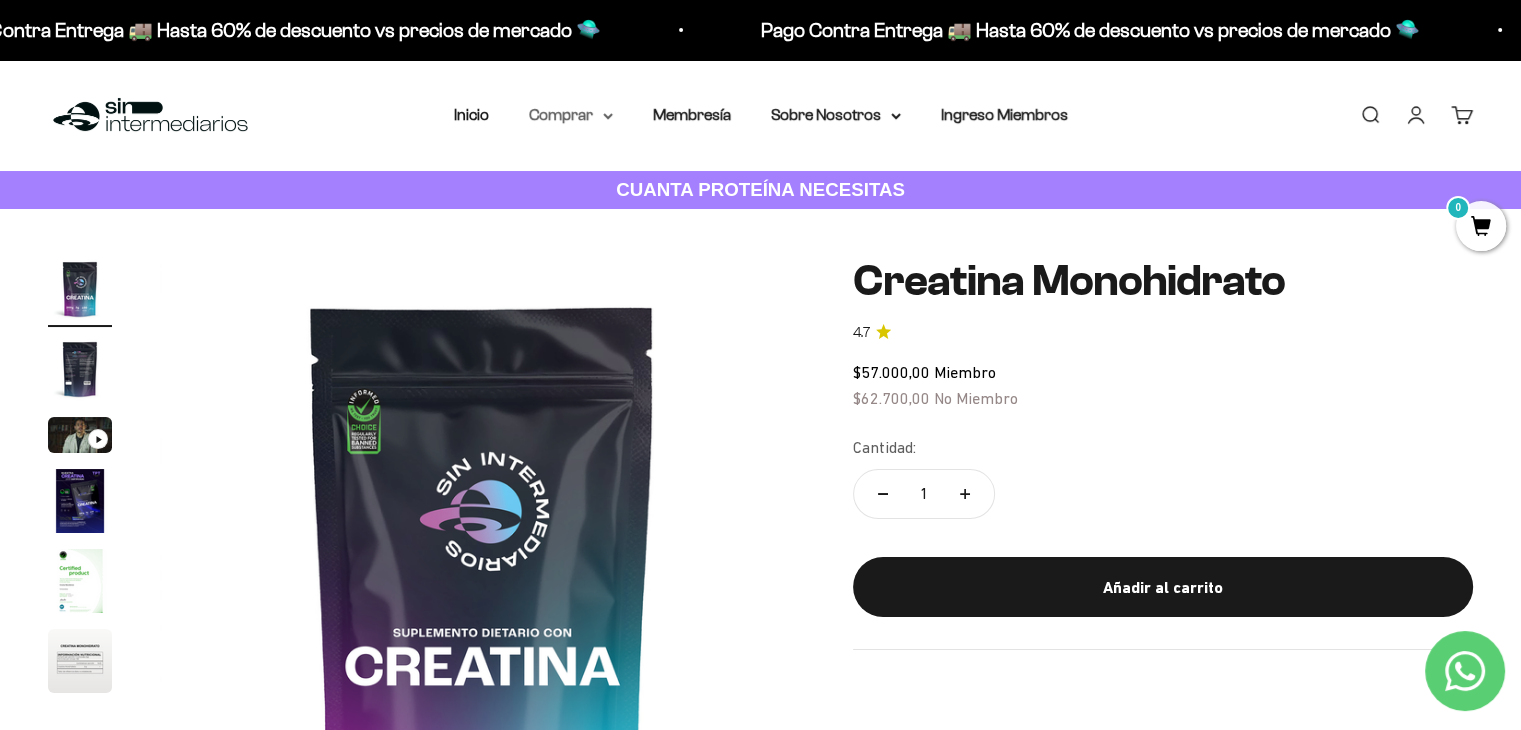 click on "Comprar" at bounding box center (571, 115) 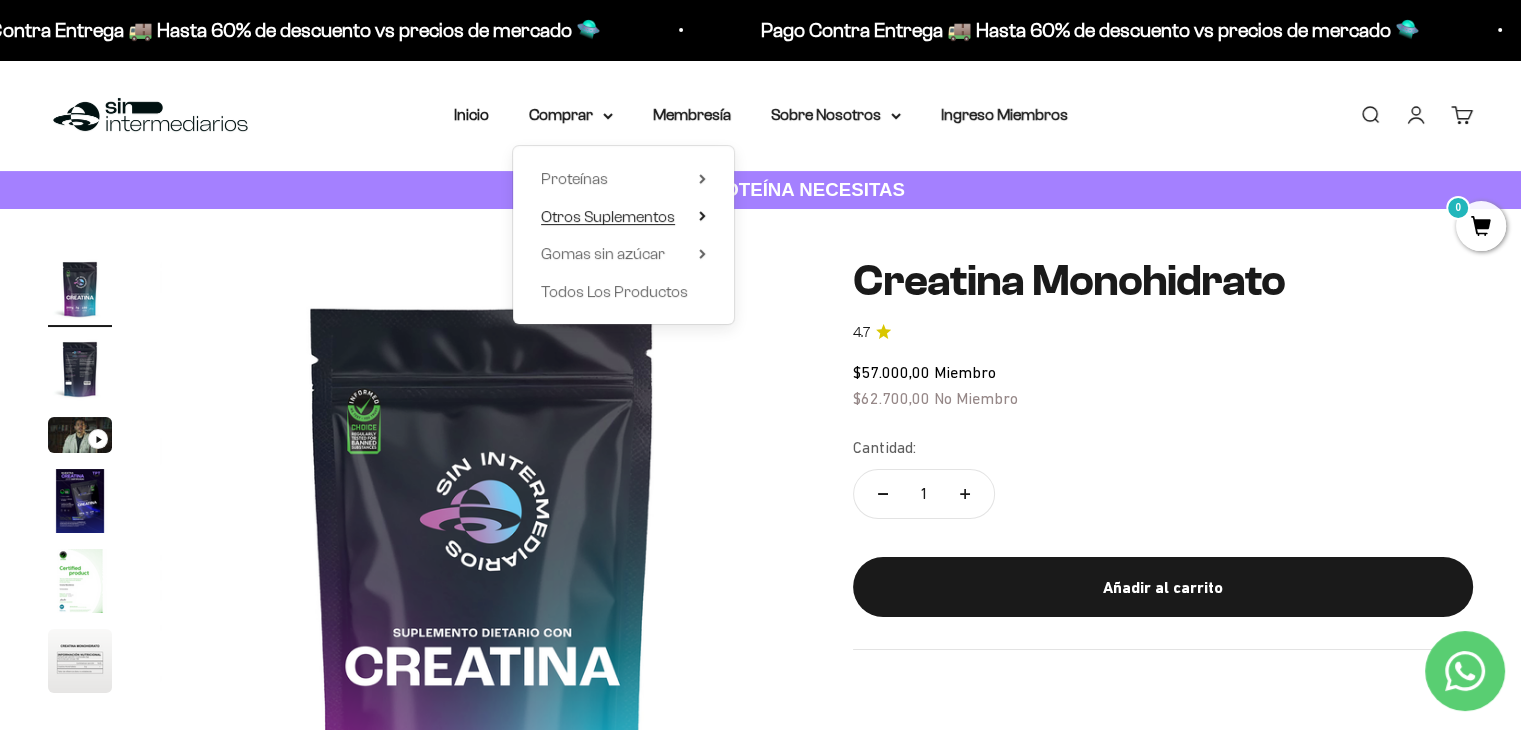 click 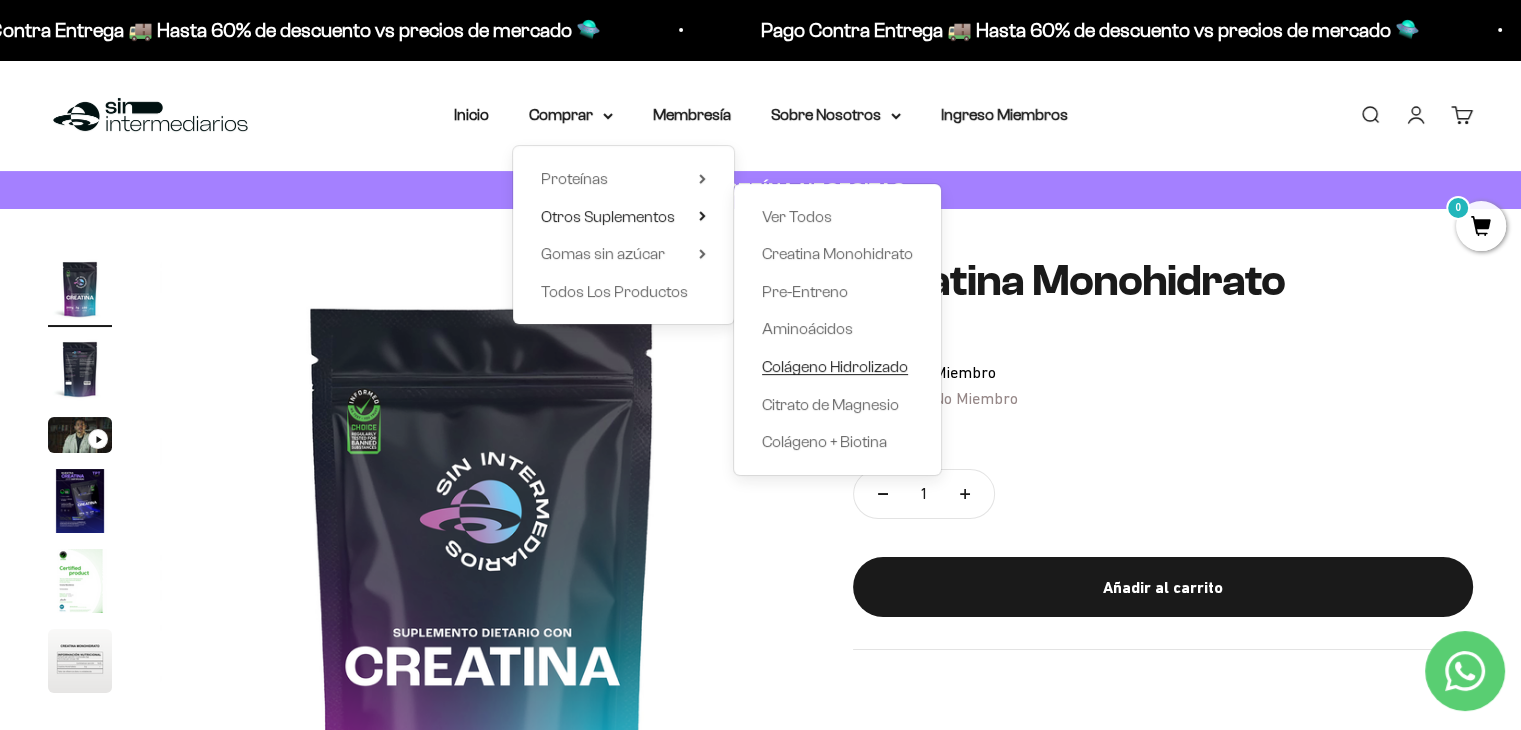 click on "Colágeno Hidrolizado" at bounding box center [835, 366] 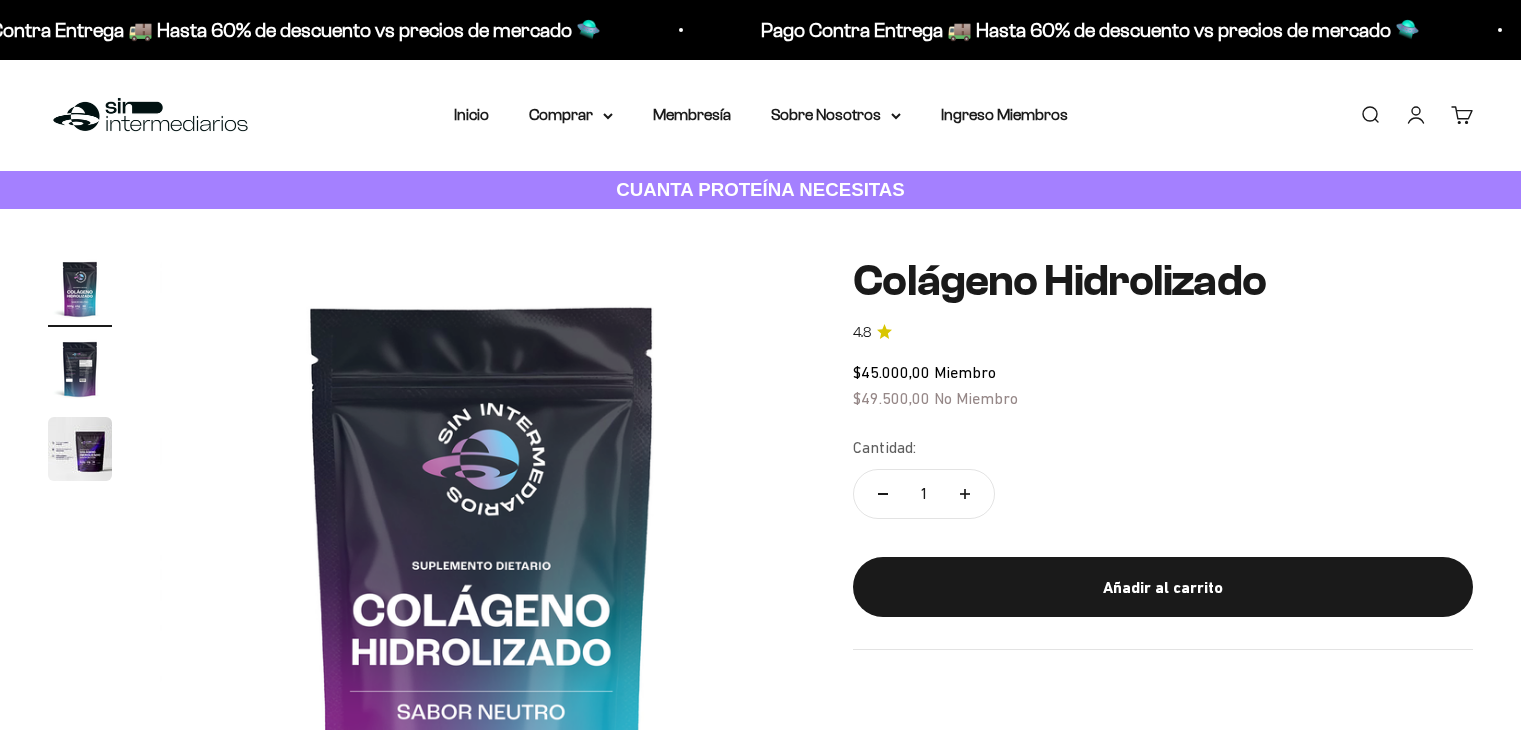 scroll, scrollTop: 0, scrollLeft: 0, axis: both 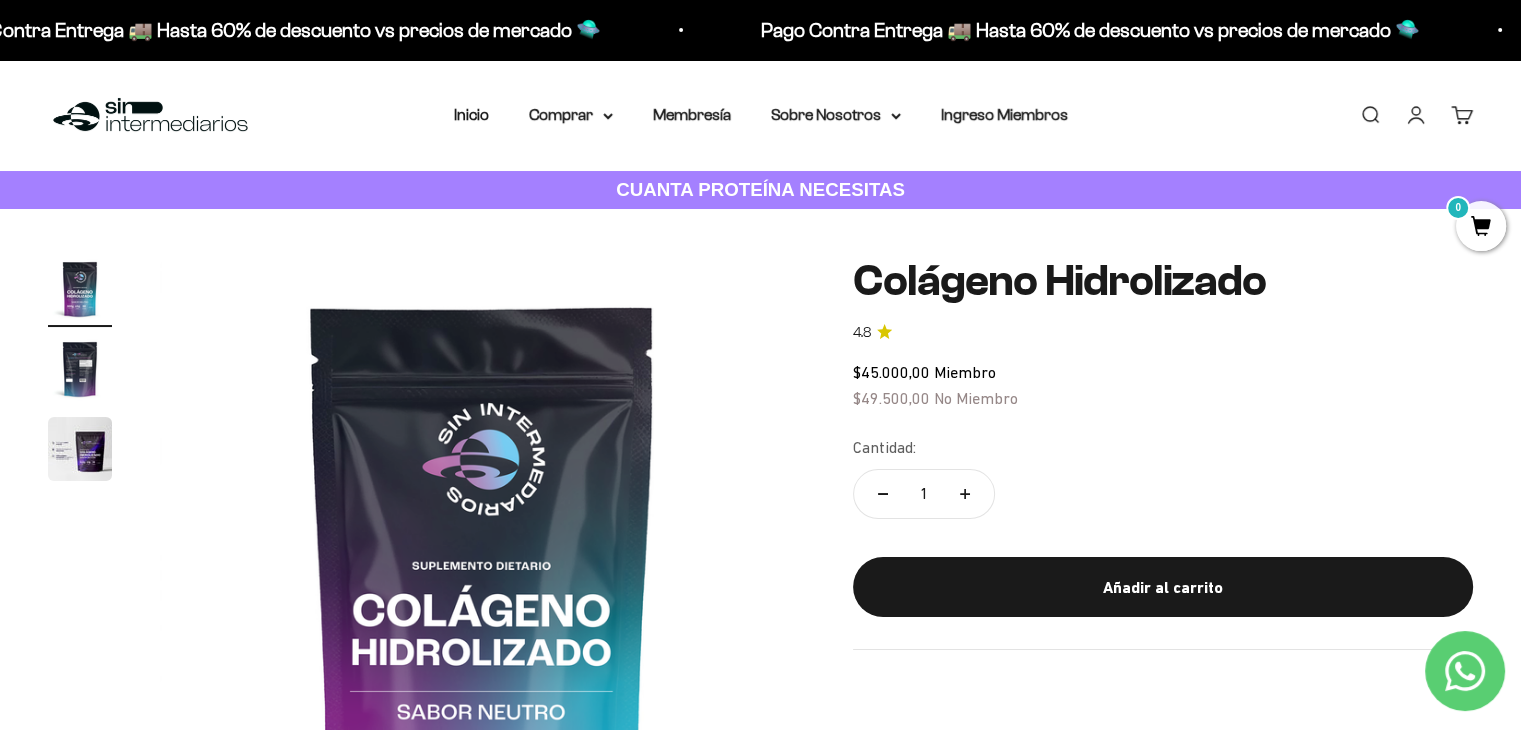 click on "CUANTA PROTEÍNA NECESITAS" at bounding box center (760, 189) 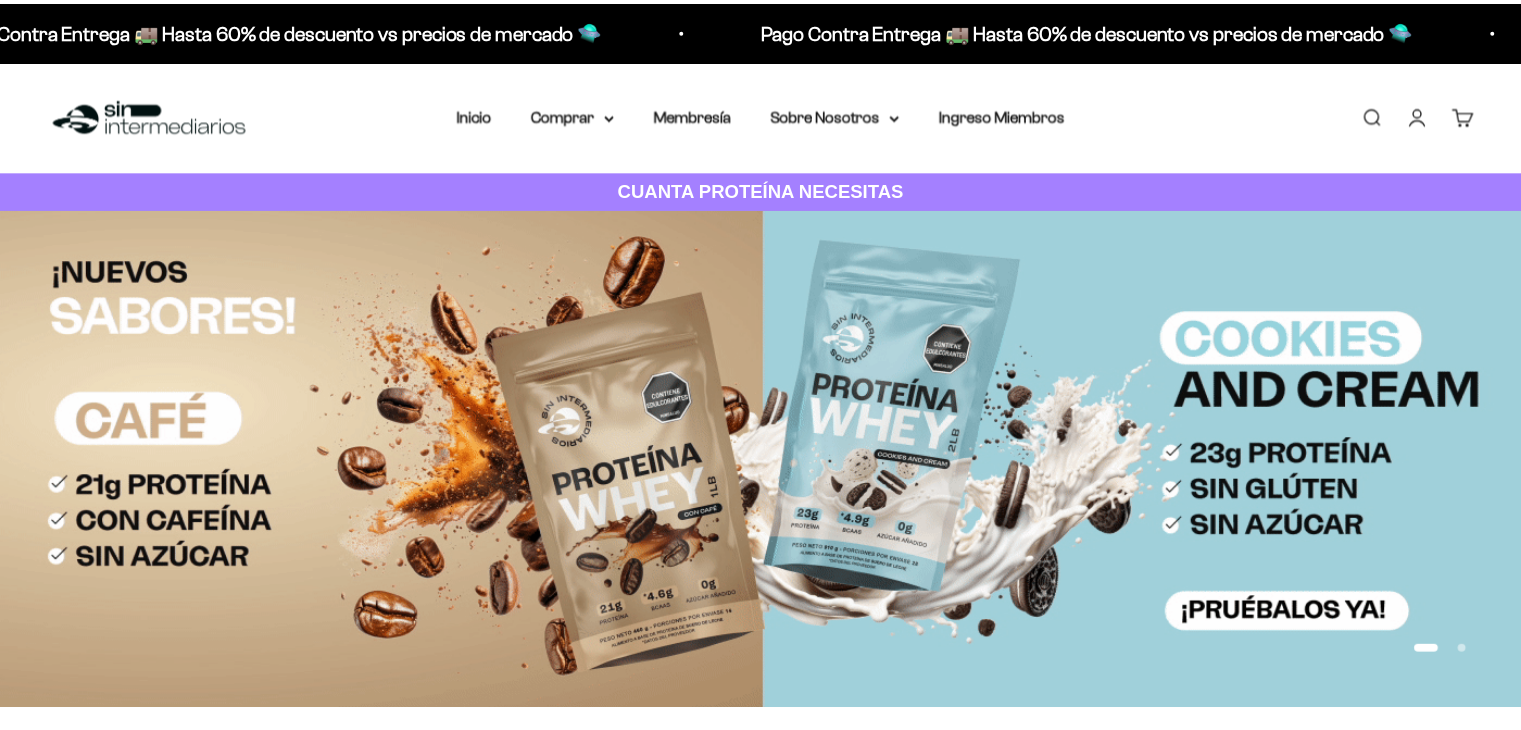 scroll, scrollTop: 0, scrollLeft: 0, axis: both 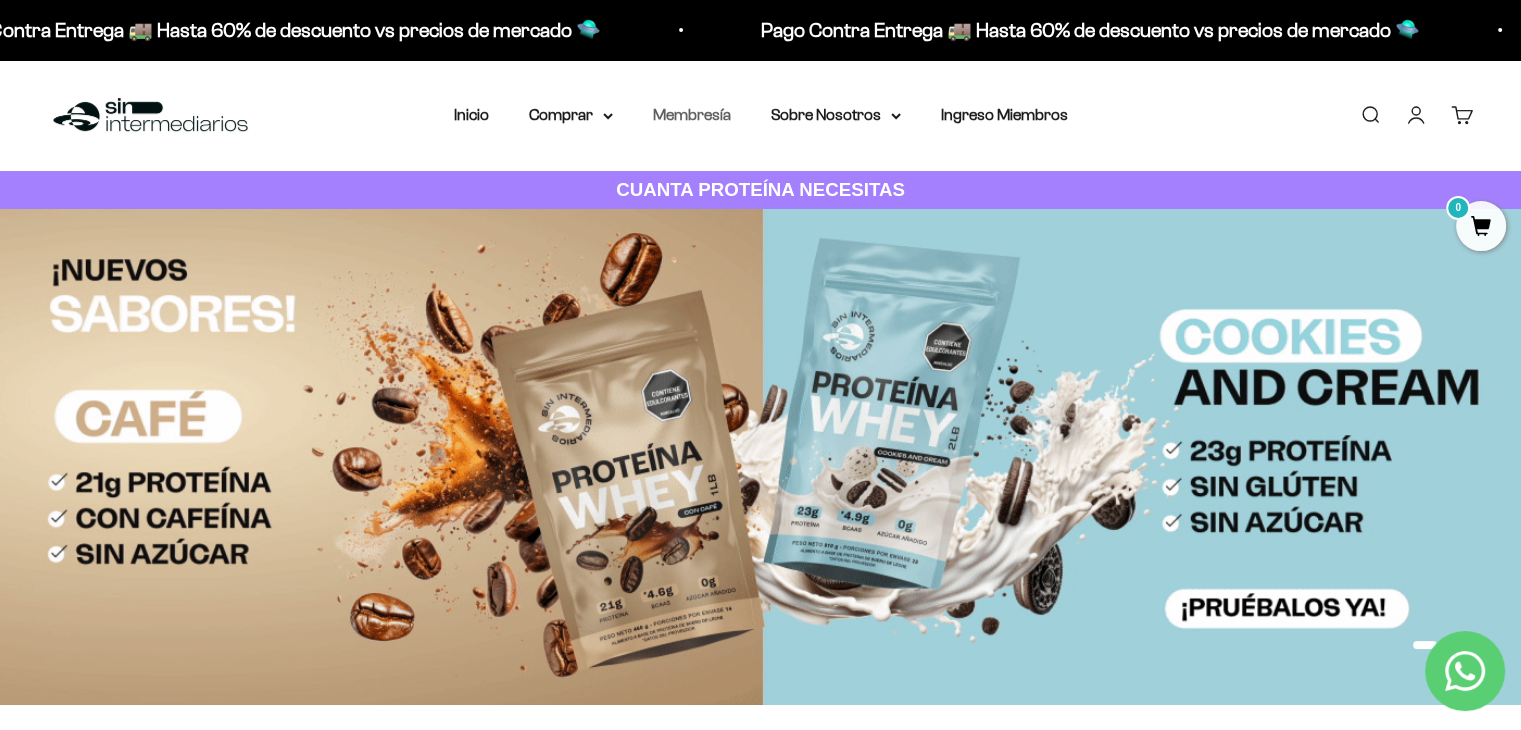 click on "Membresía" at bounding box center (692, 114) 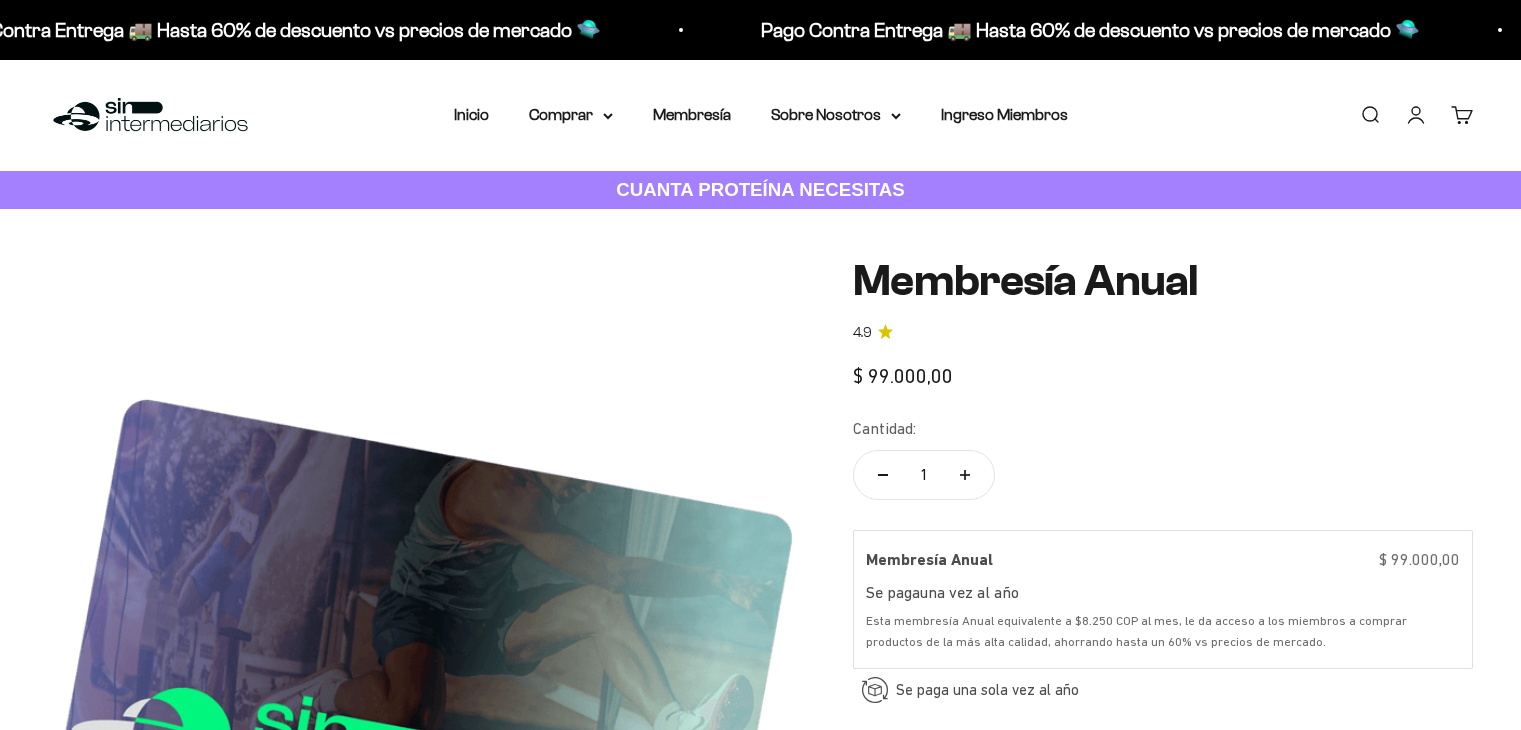 scroll, scrollTop: 0, scrollLeft: 0, axis: both 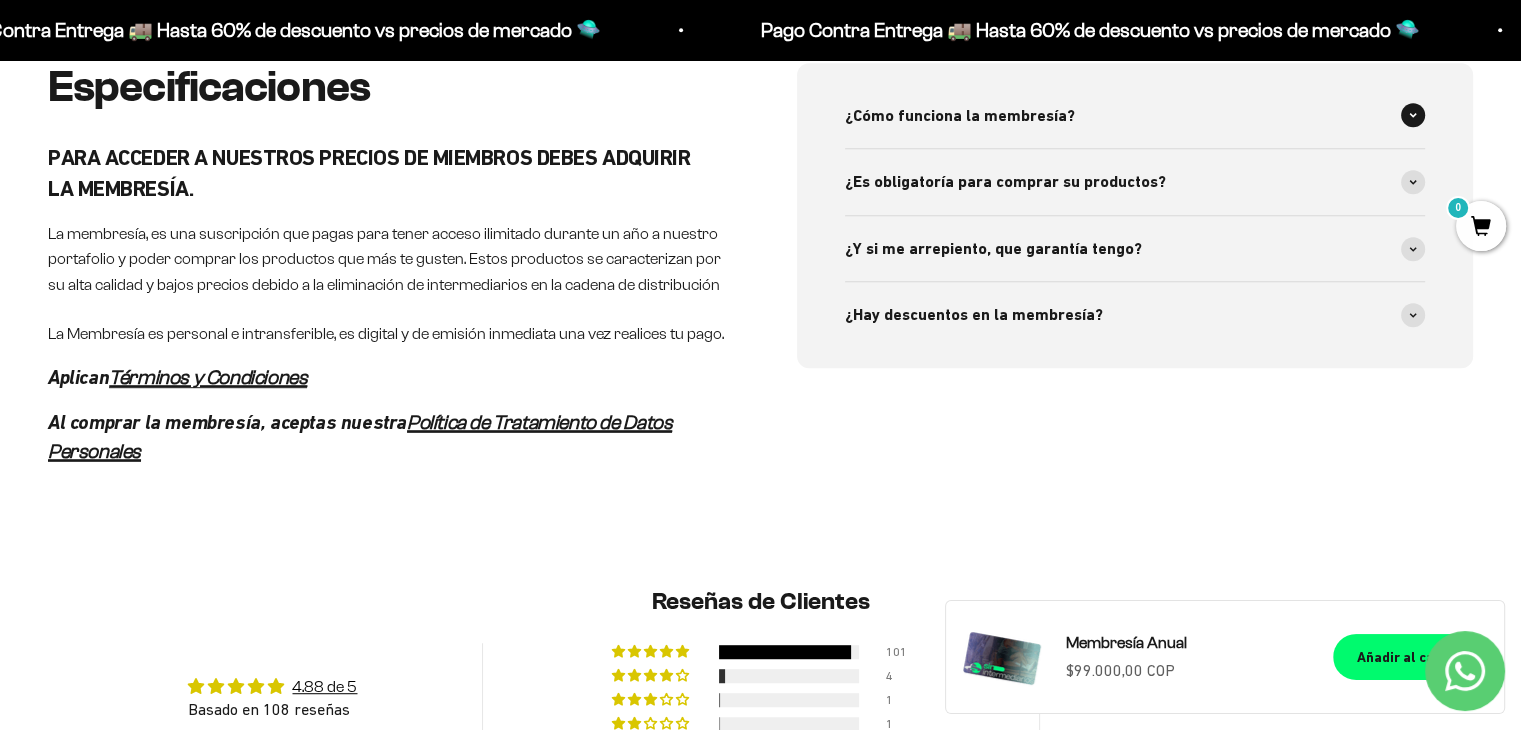 click on "¿Cómo funciona la membresía?" at bounding box center [1135, 116] 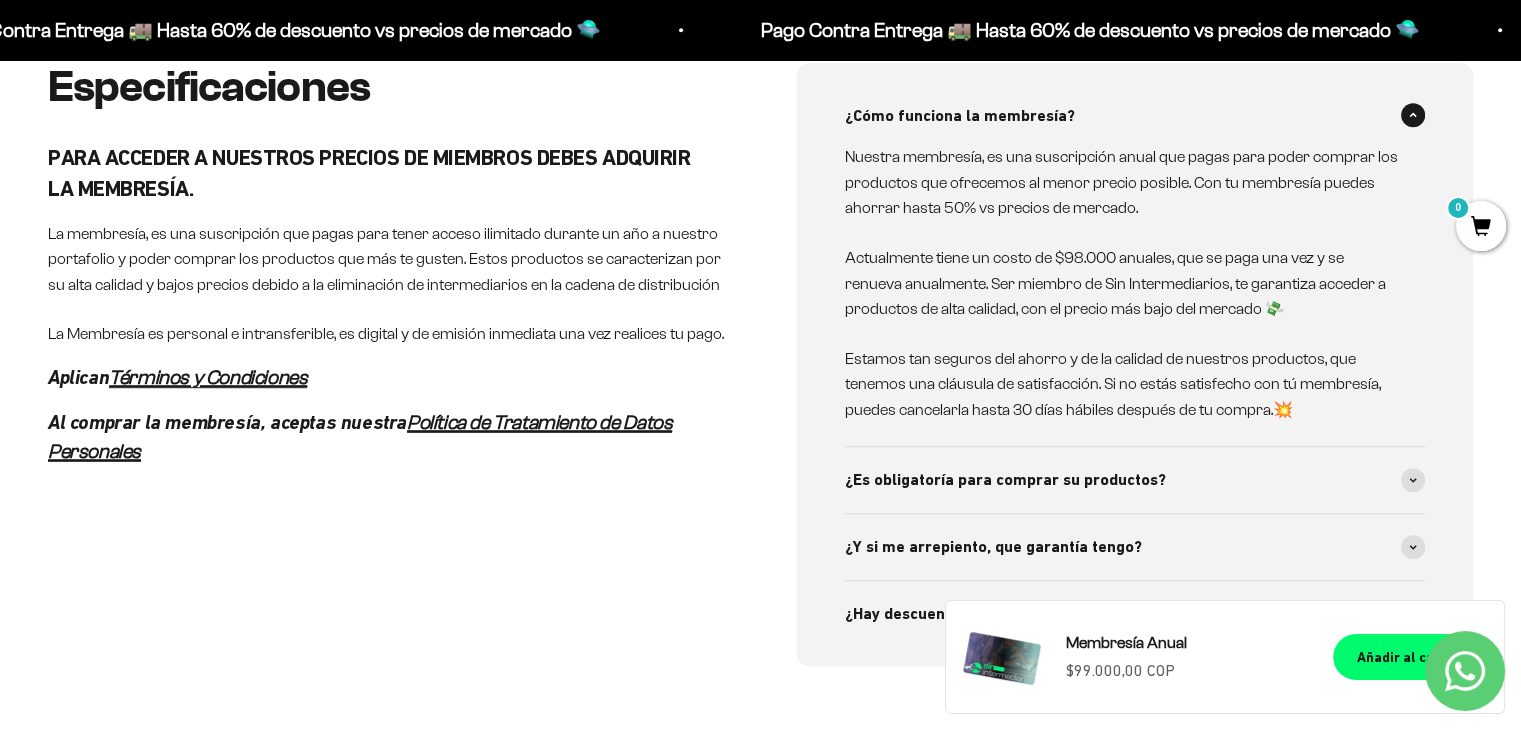 click on "¿Cómo funciona la membresía?" at bounding box center (1135, 116) 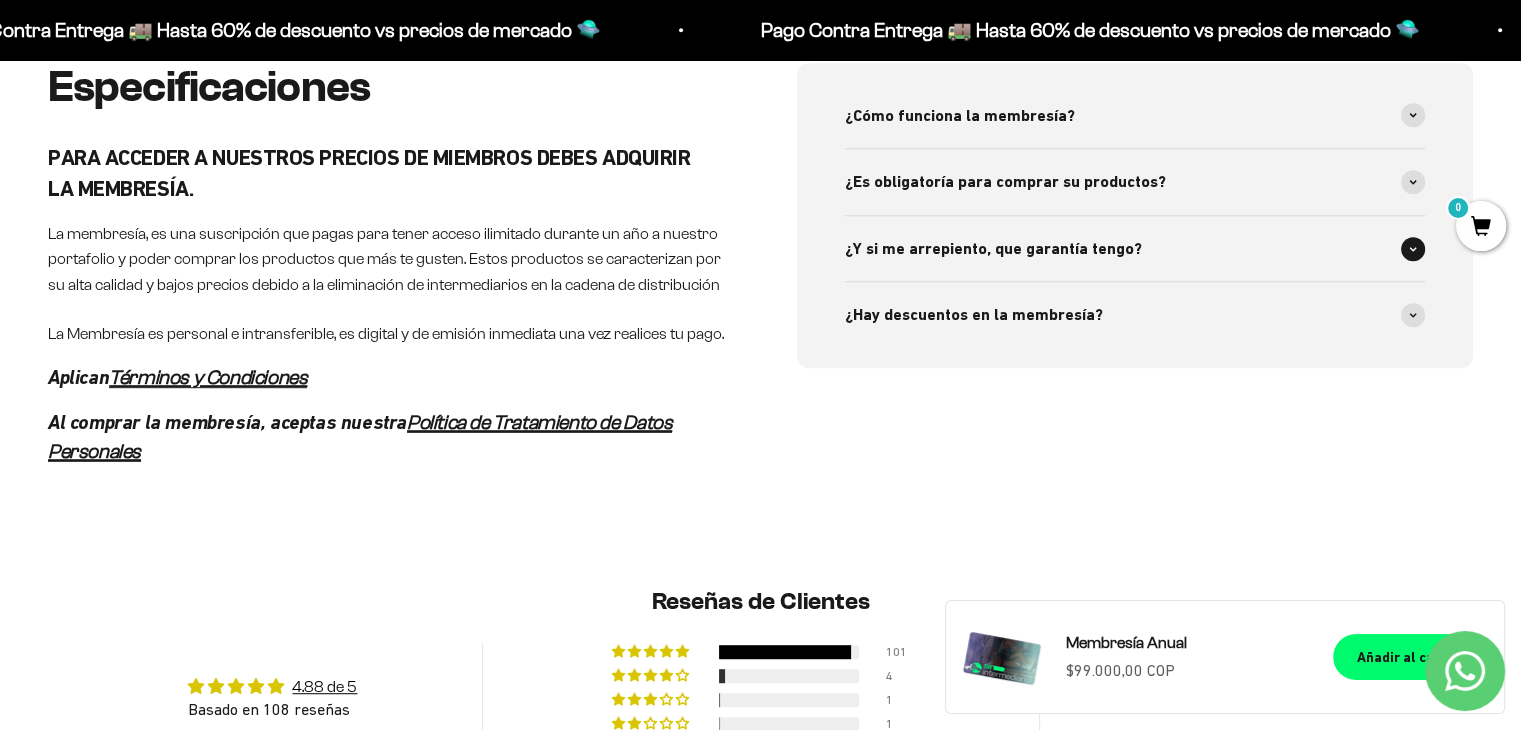 click on "¿Y si me arrepiento, que garantía tengo?" at bounding box center [993, 249] 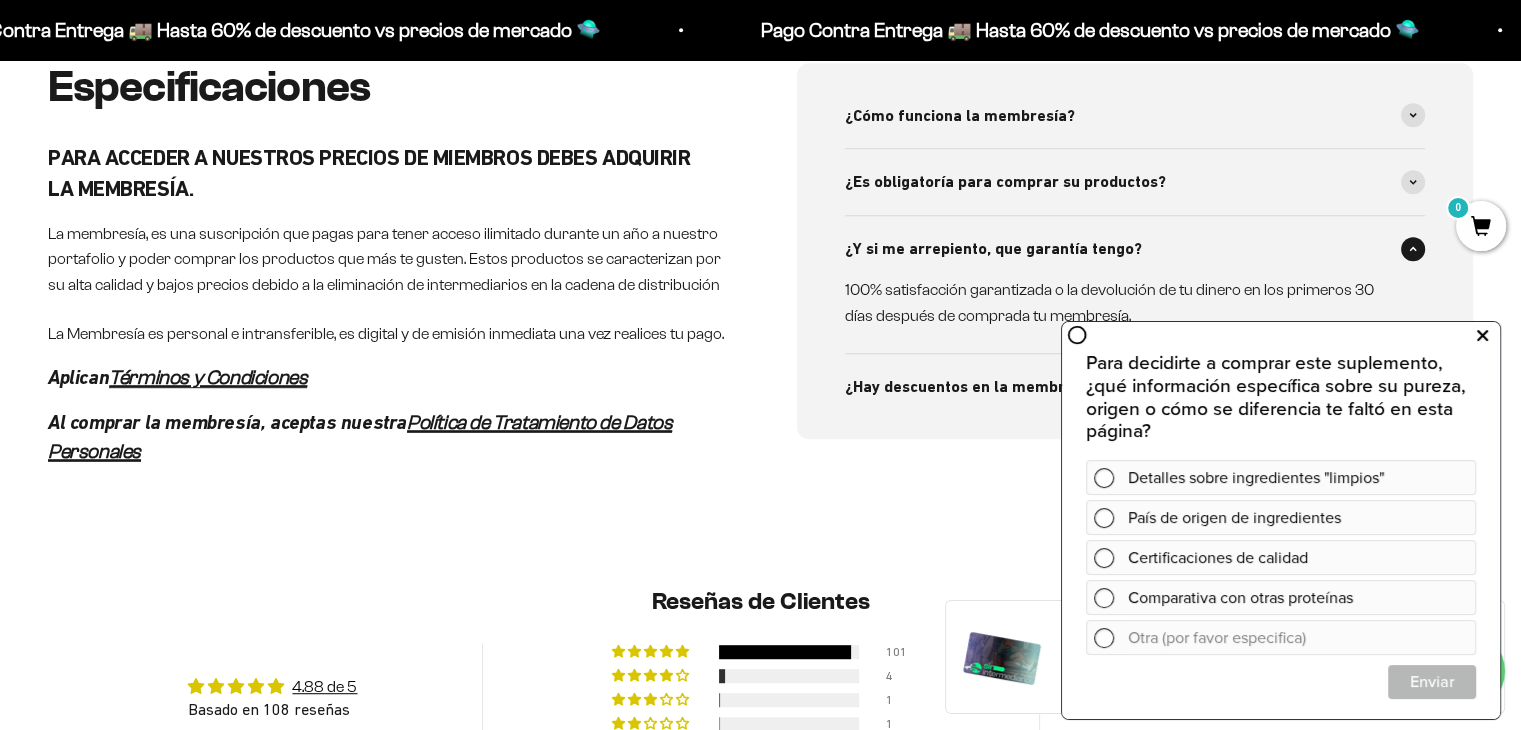 click at bounding box center (1482, 336) 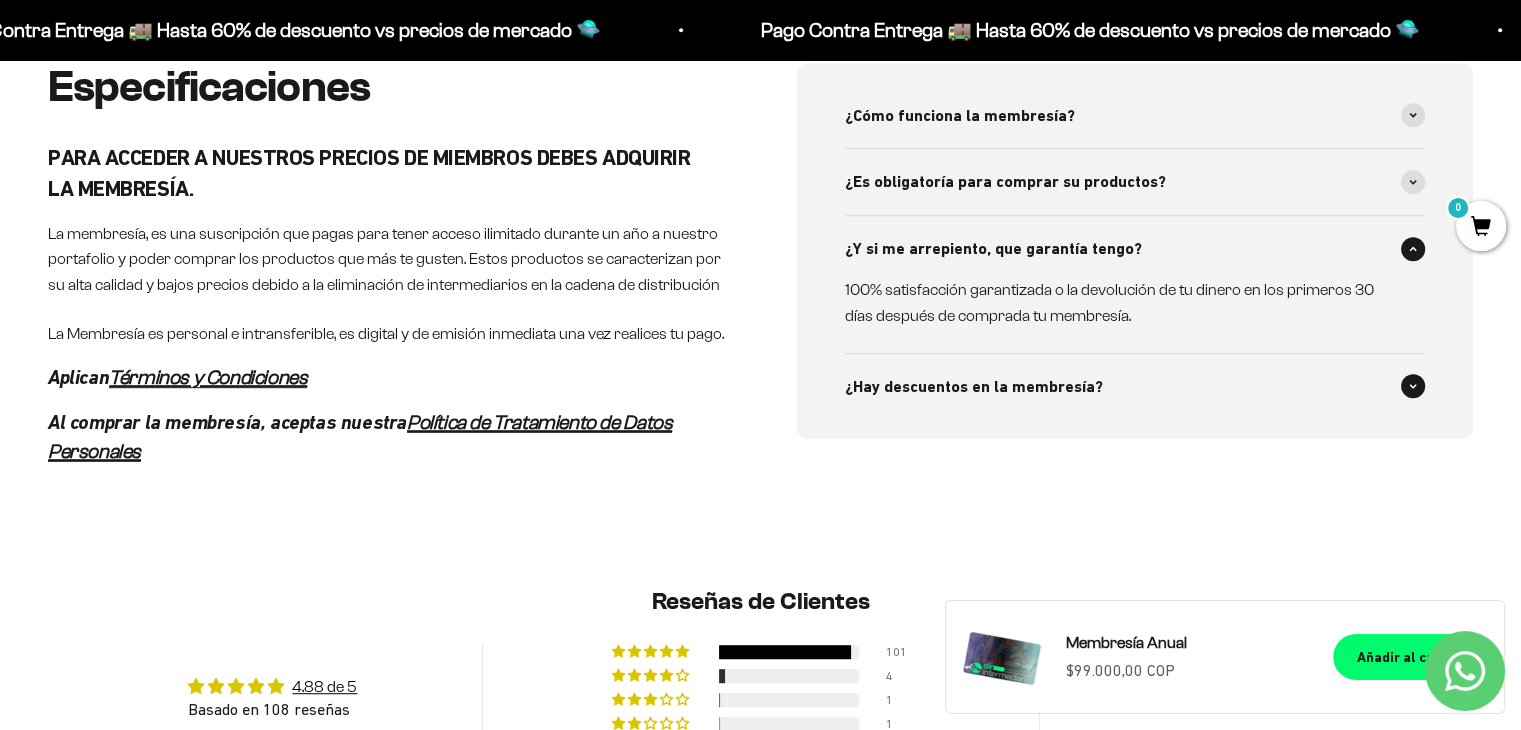 click on "¿Hay descuentos en la membresía?" at bounding box center (1135, 387) 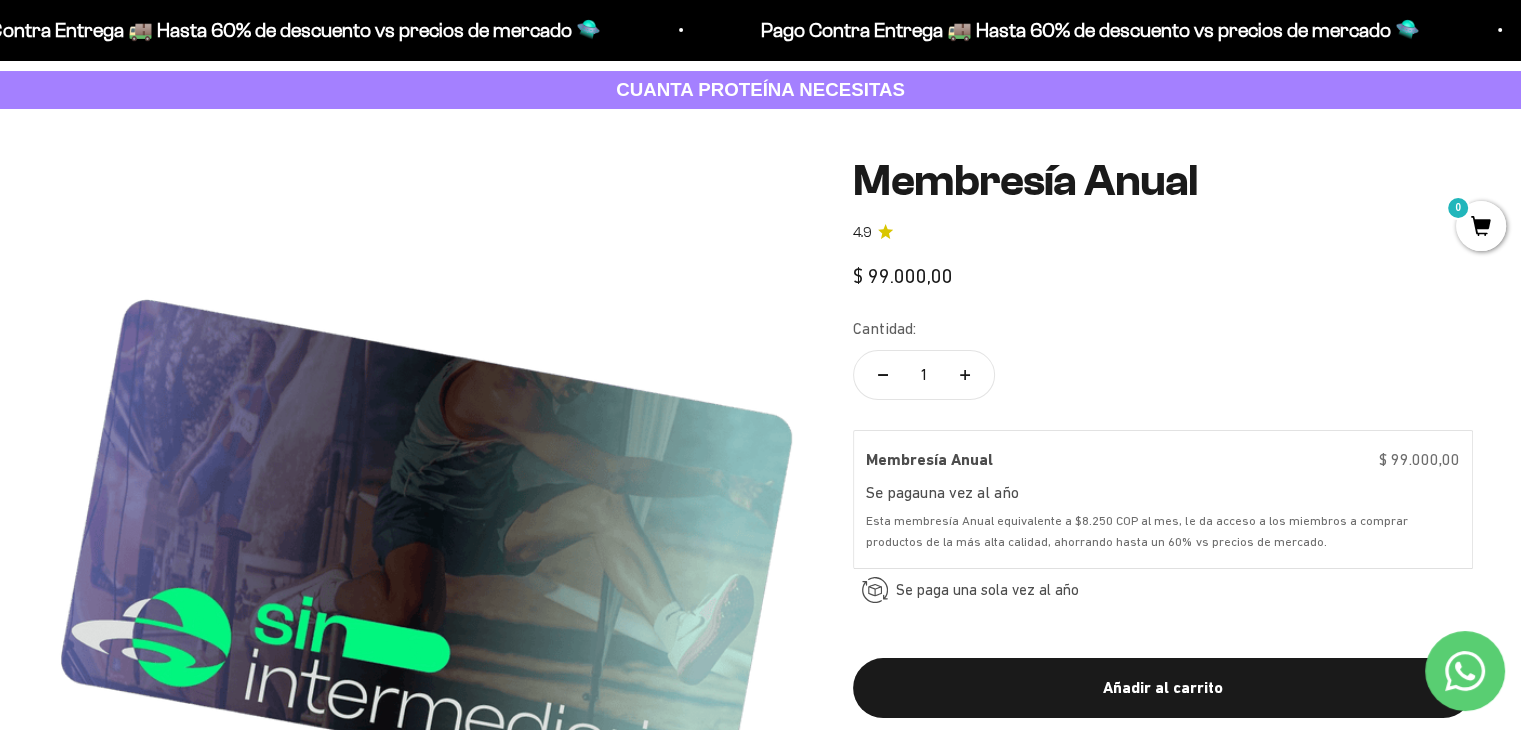 scroll, scrollTop: 0, scrollLeft: 0, axis: both 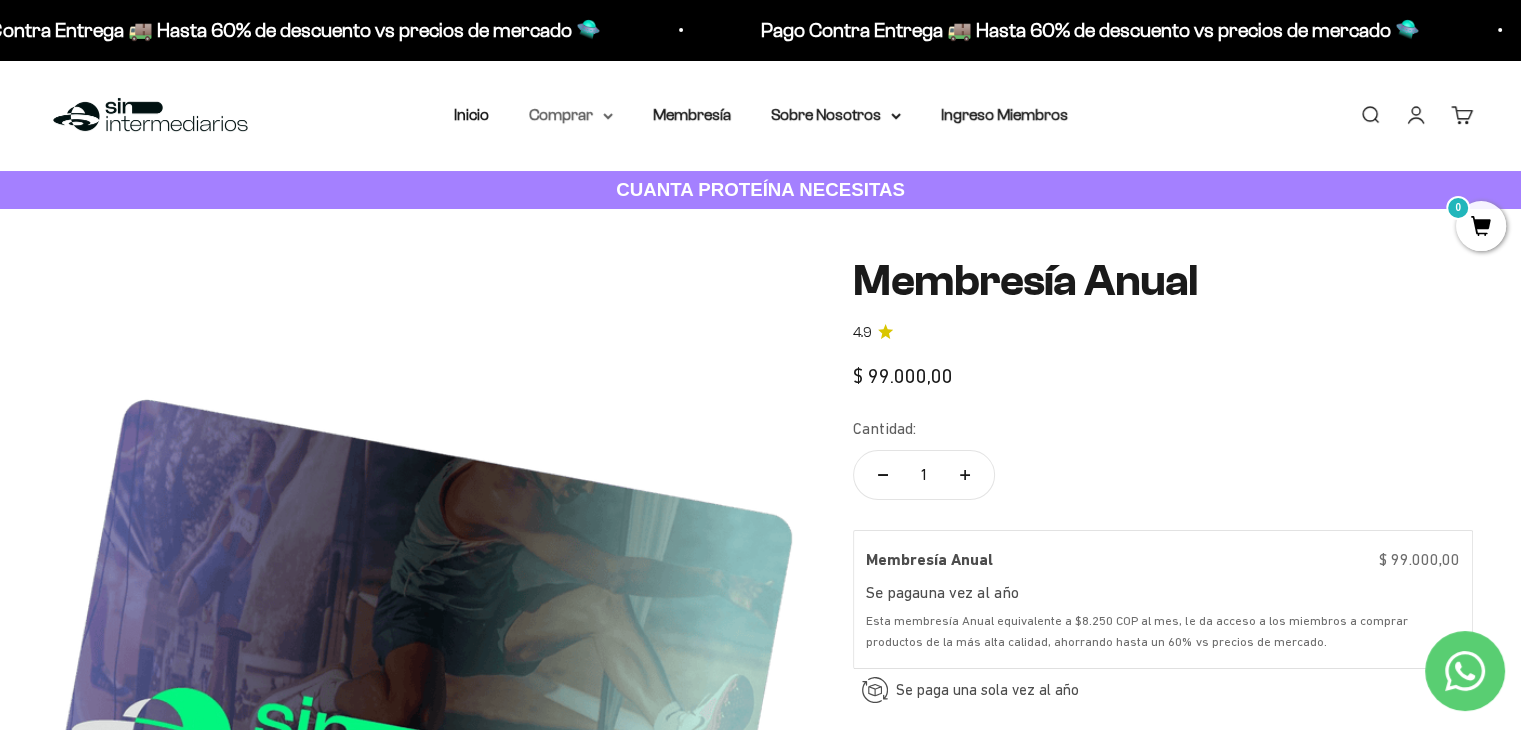 click on "Comprar" at bounding box center (571, 115) 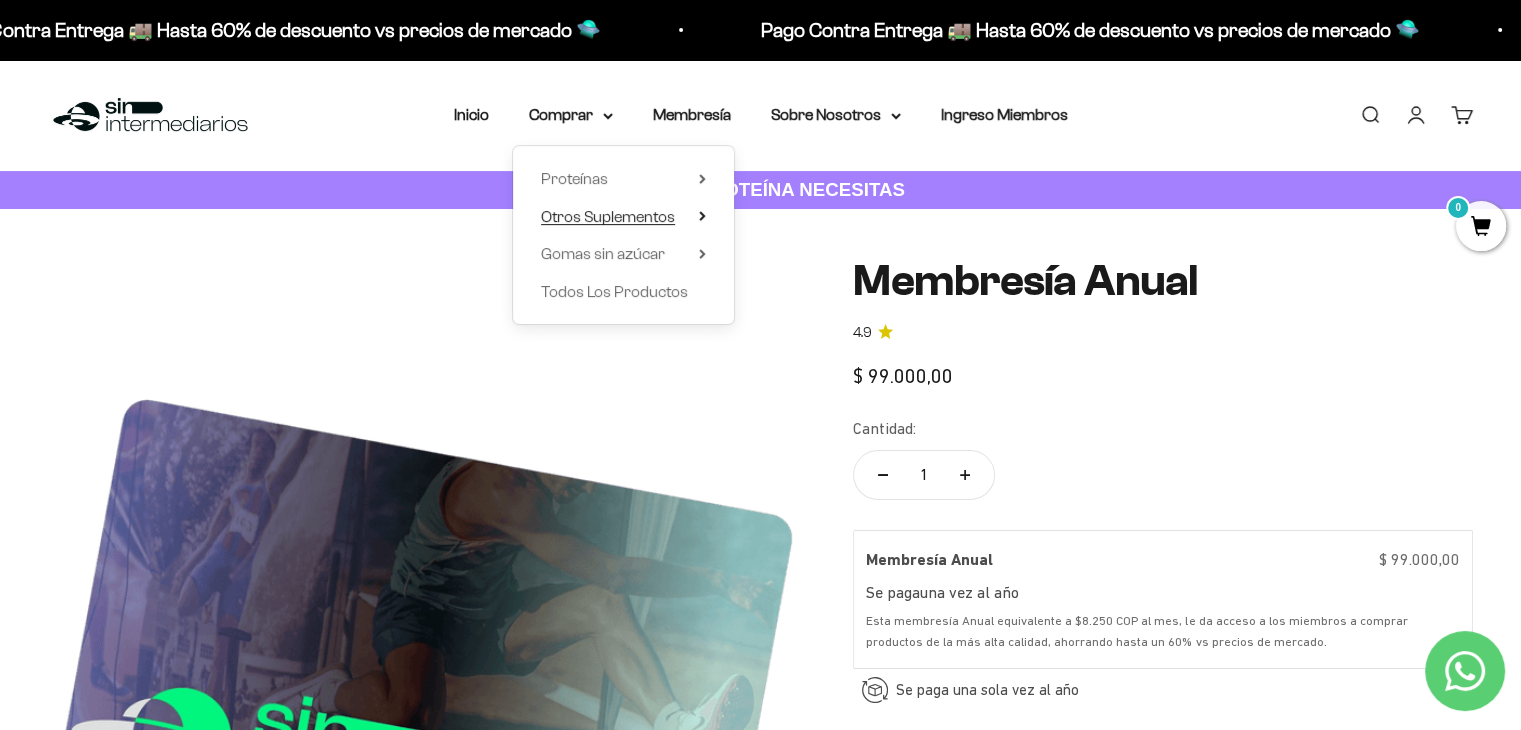 click on "Otros Suplementos" at bounding box center (623, 217) 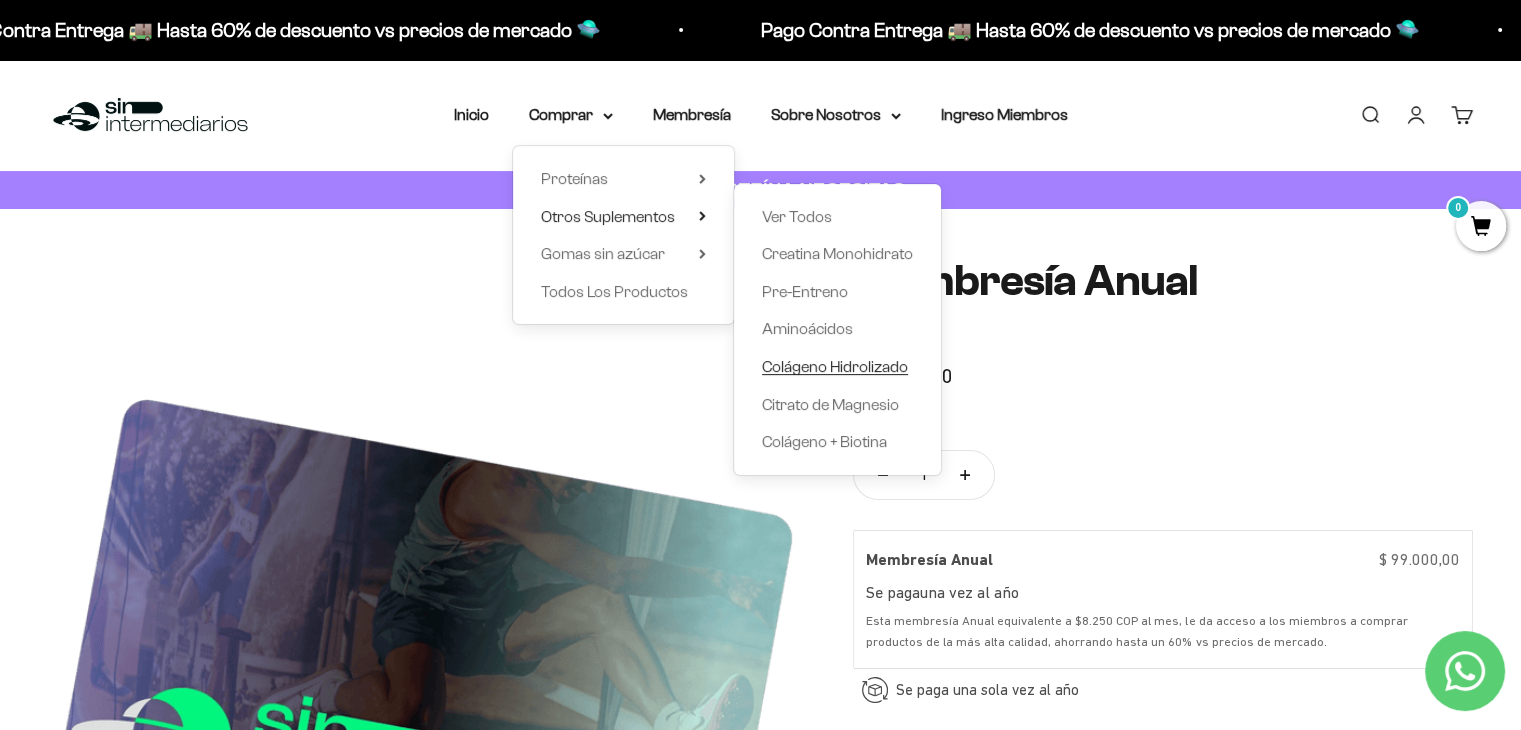 click on "Colágeno Hidrolizado" at bounding box center [835, 366] 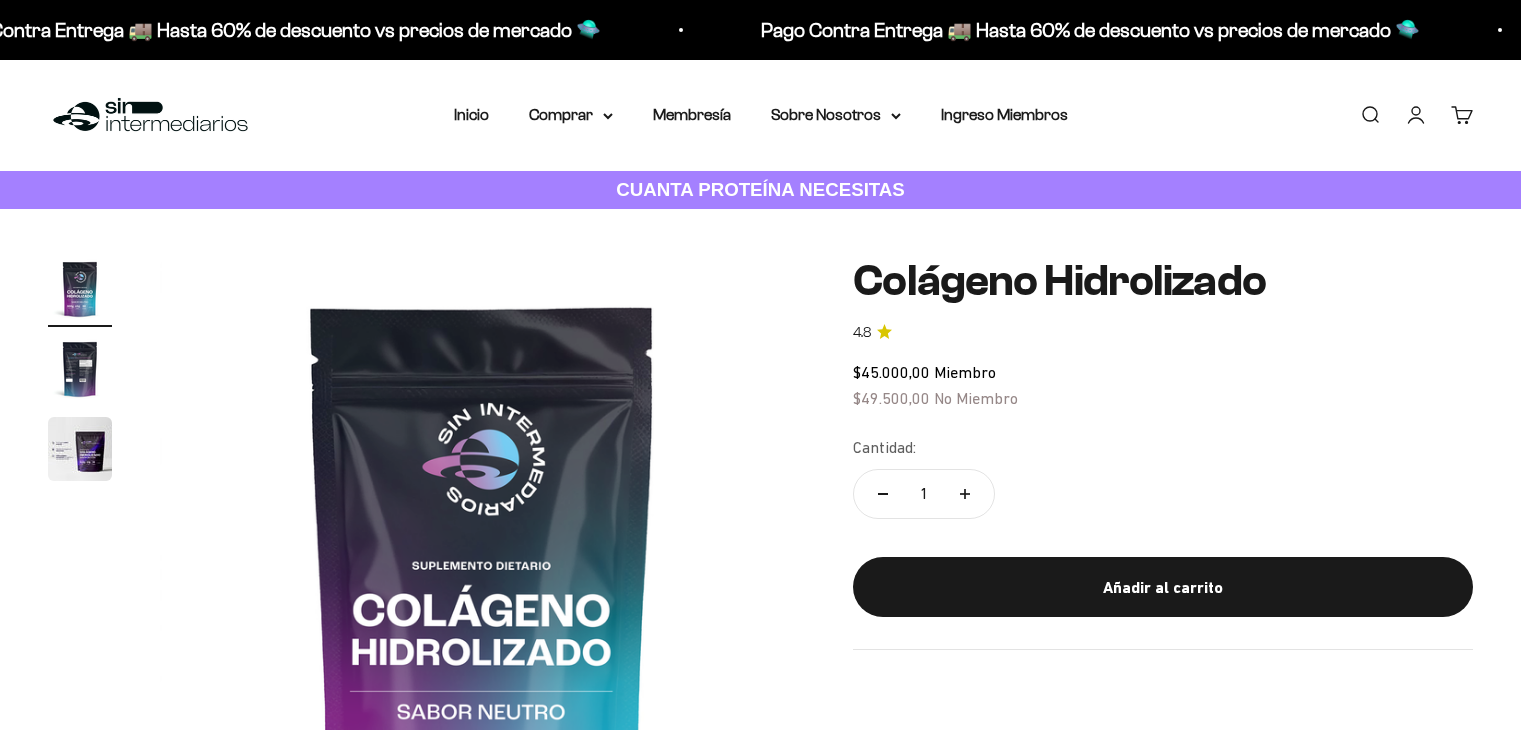 scroll, scrollTop: 300, scrollLeft: 0, axis: vertical 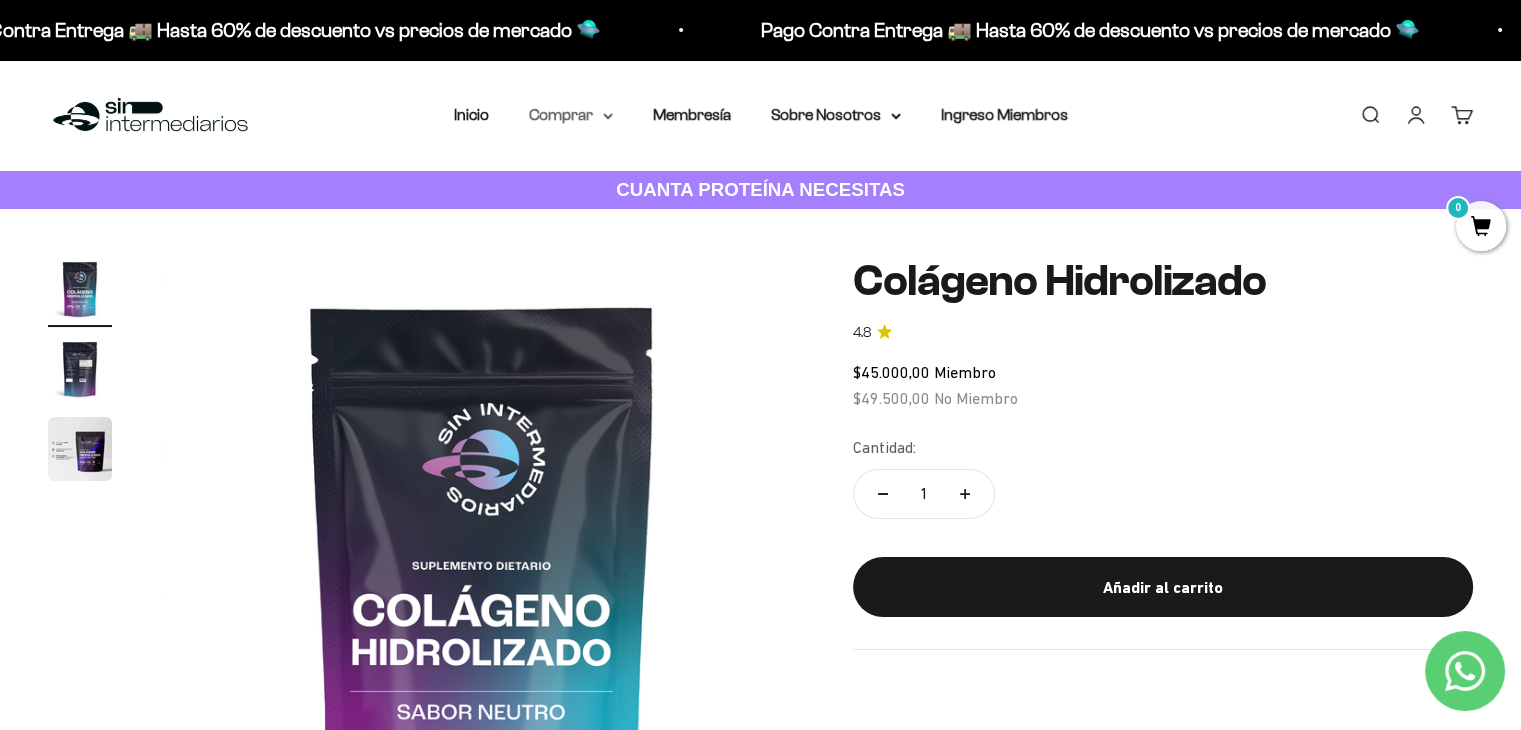 click on "Comprar" at bounding box center (571, 115) 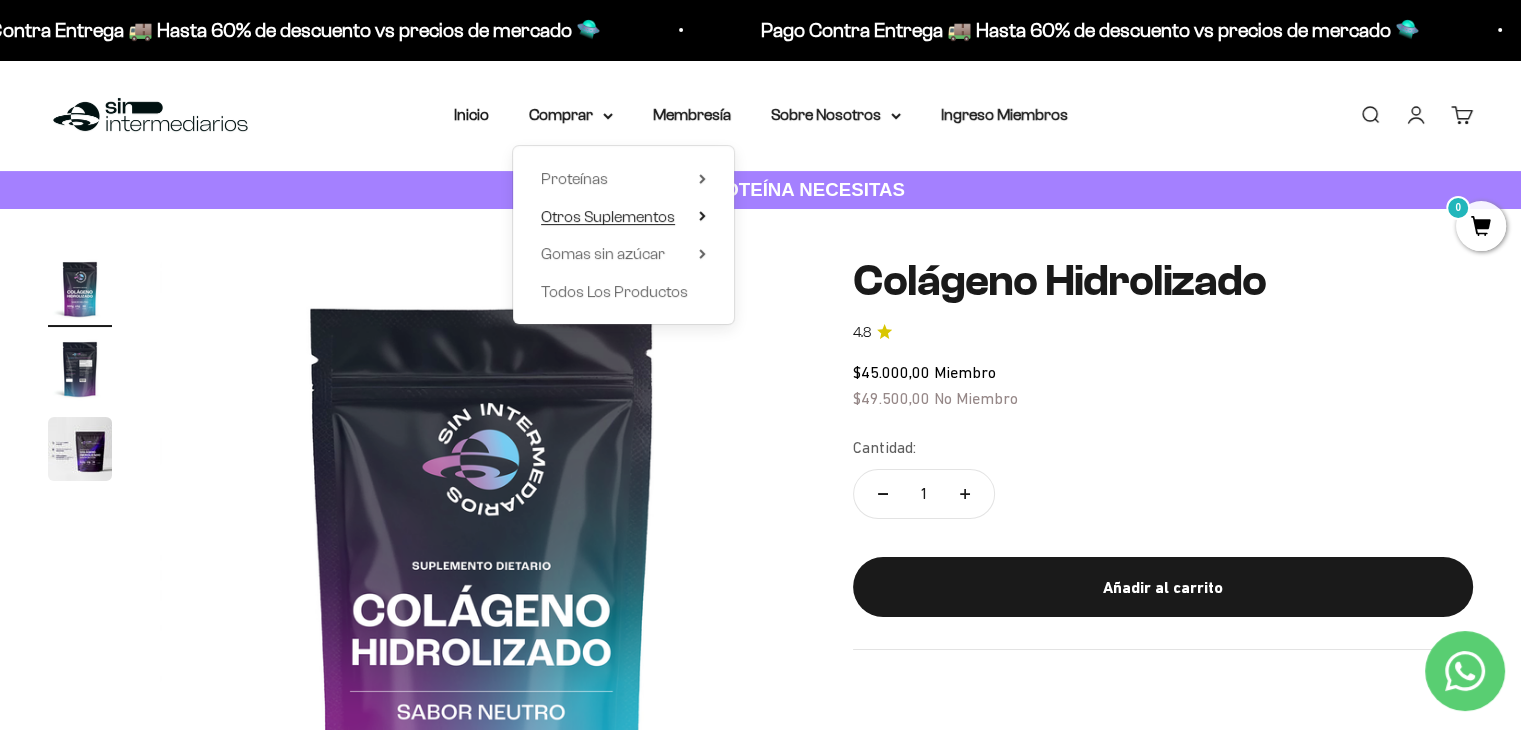 click on "Otros Suplementos" at bounding box center [608, 216] 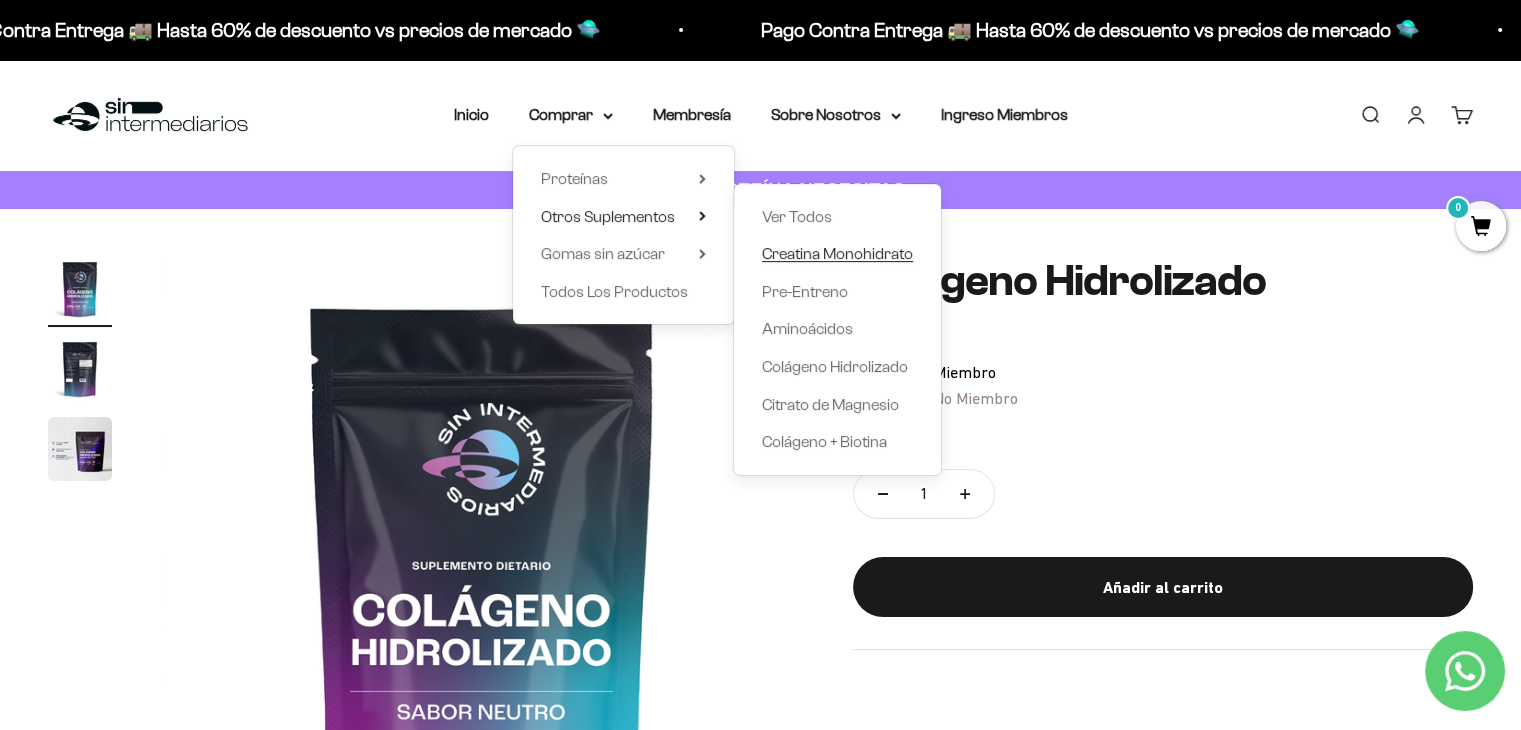 click on "Creatina Monohidrato" at bounding box center (837, 253) 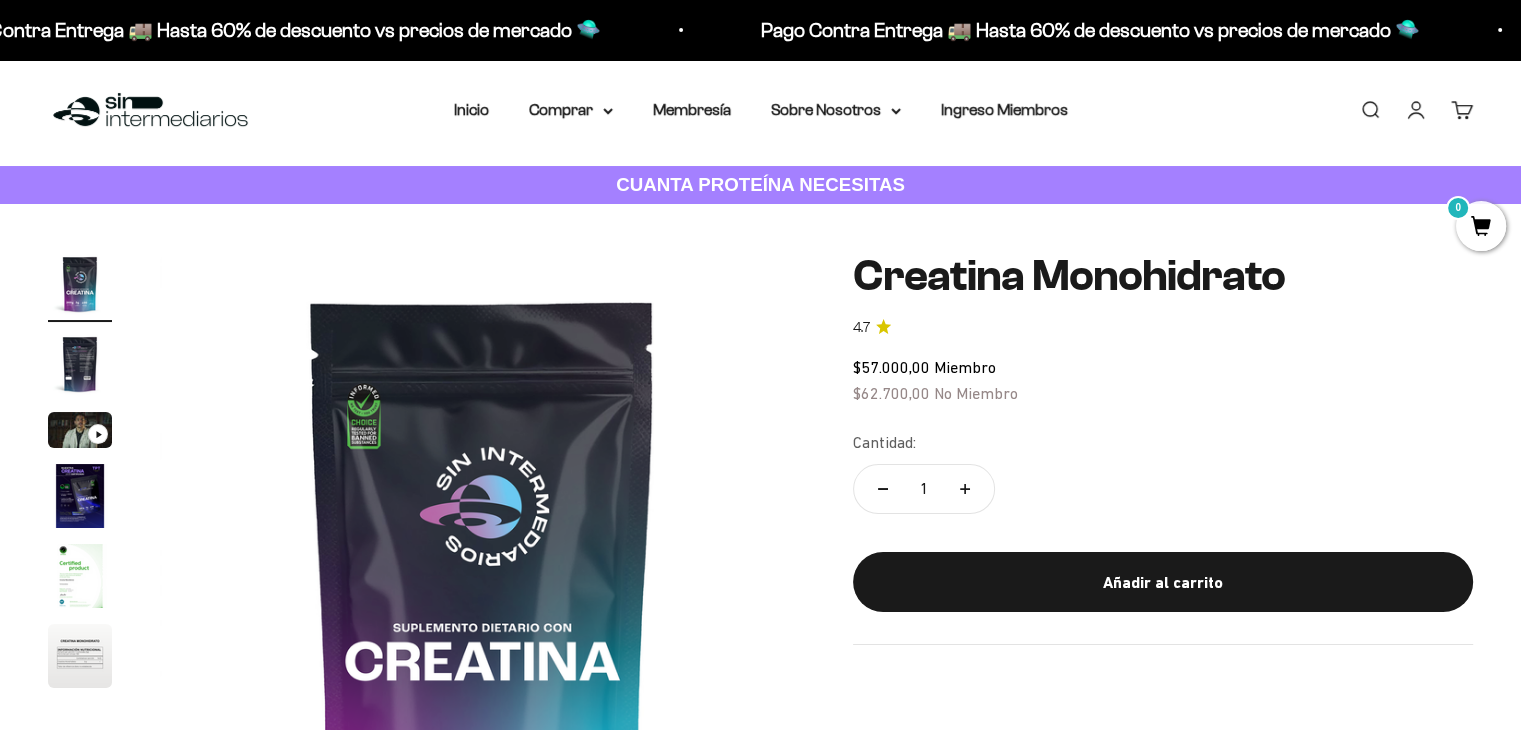 scroll, scrollTop: 400, scrollLeft: 0, axis: vertical 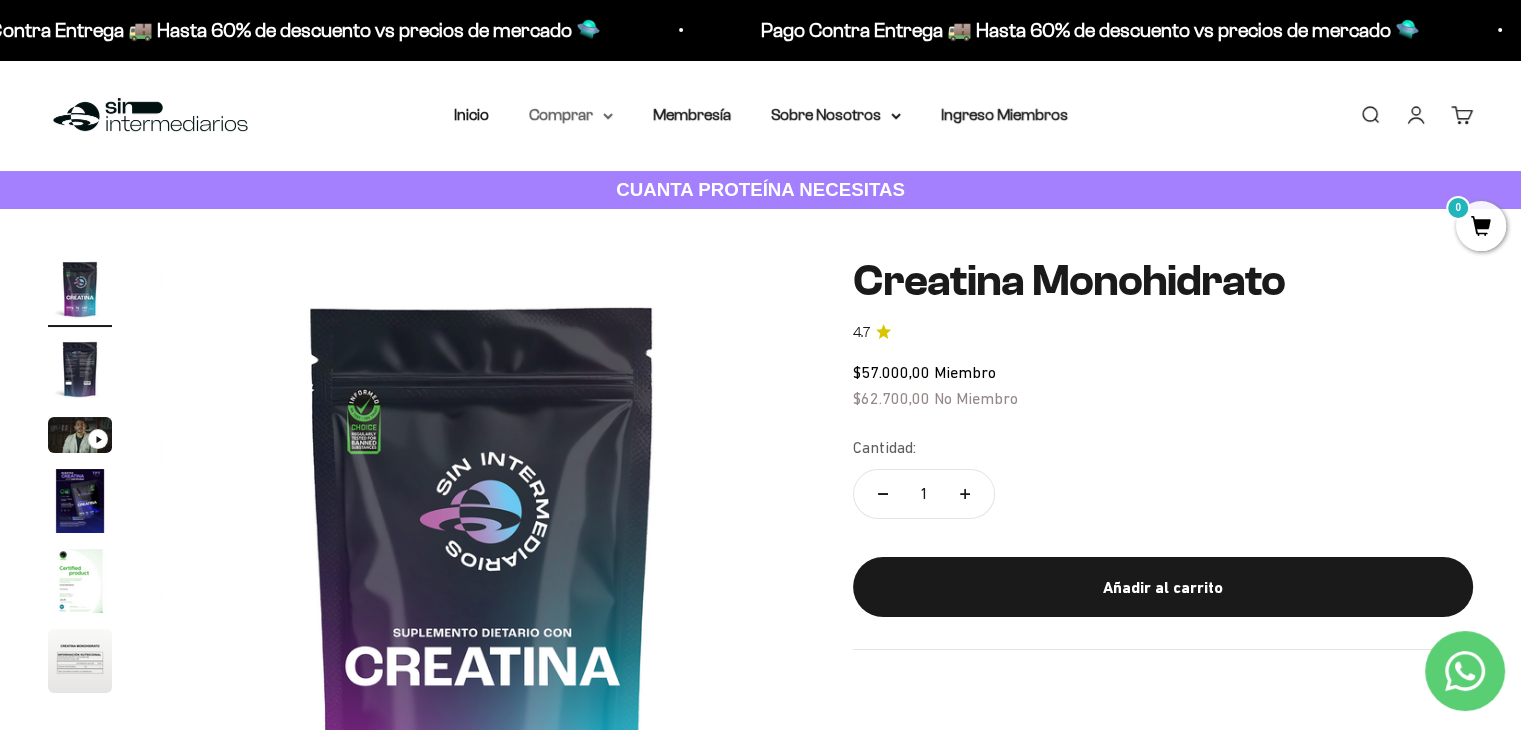 click on "Comprar" at bounding box center (571, 115) 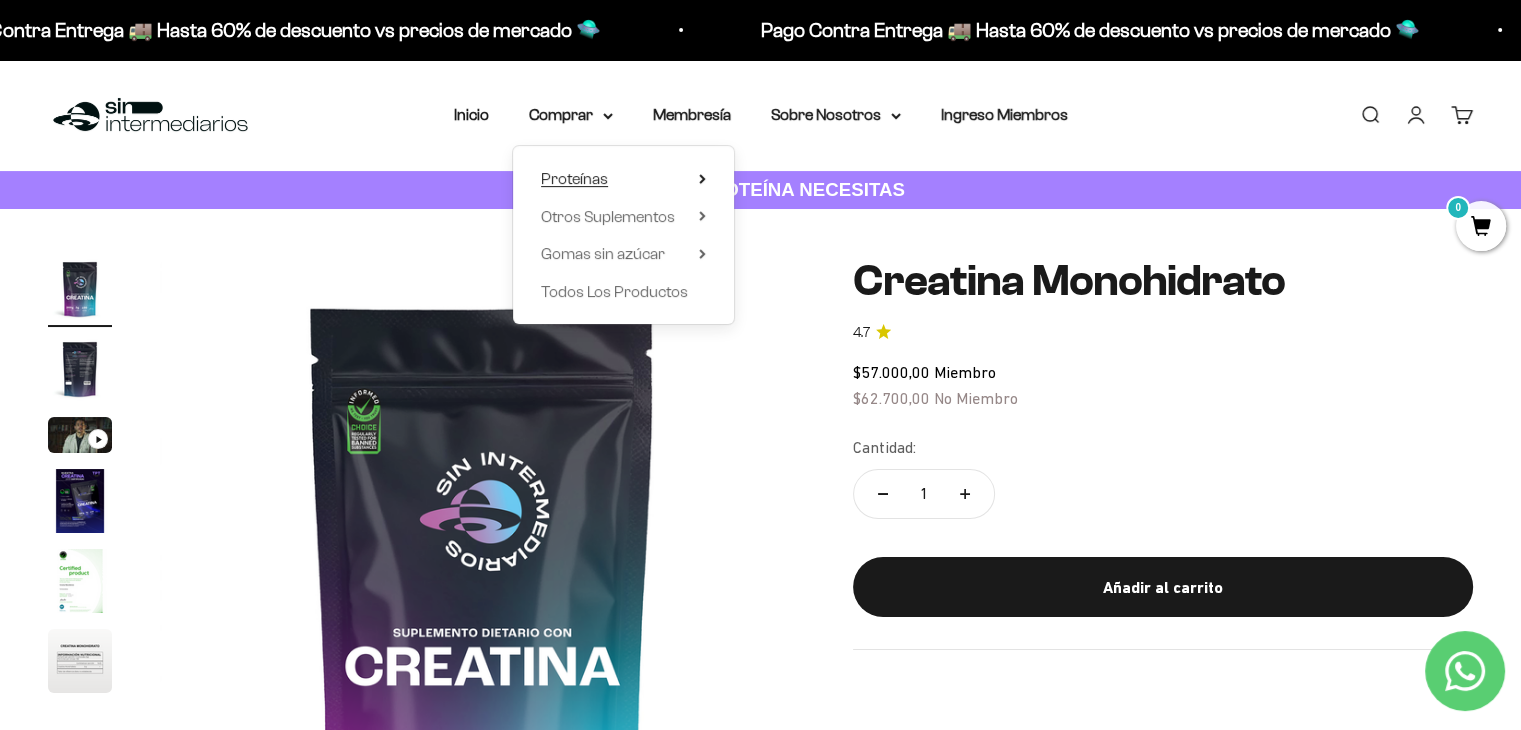 click on "Proteínas" at bounding box center [623, 179] 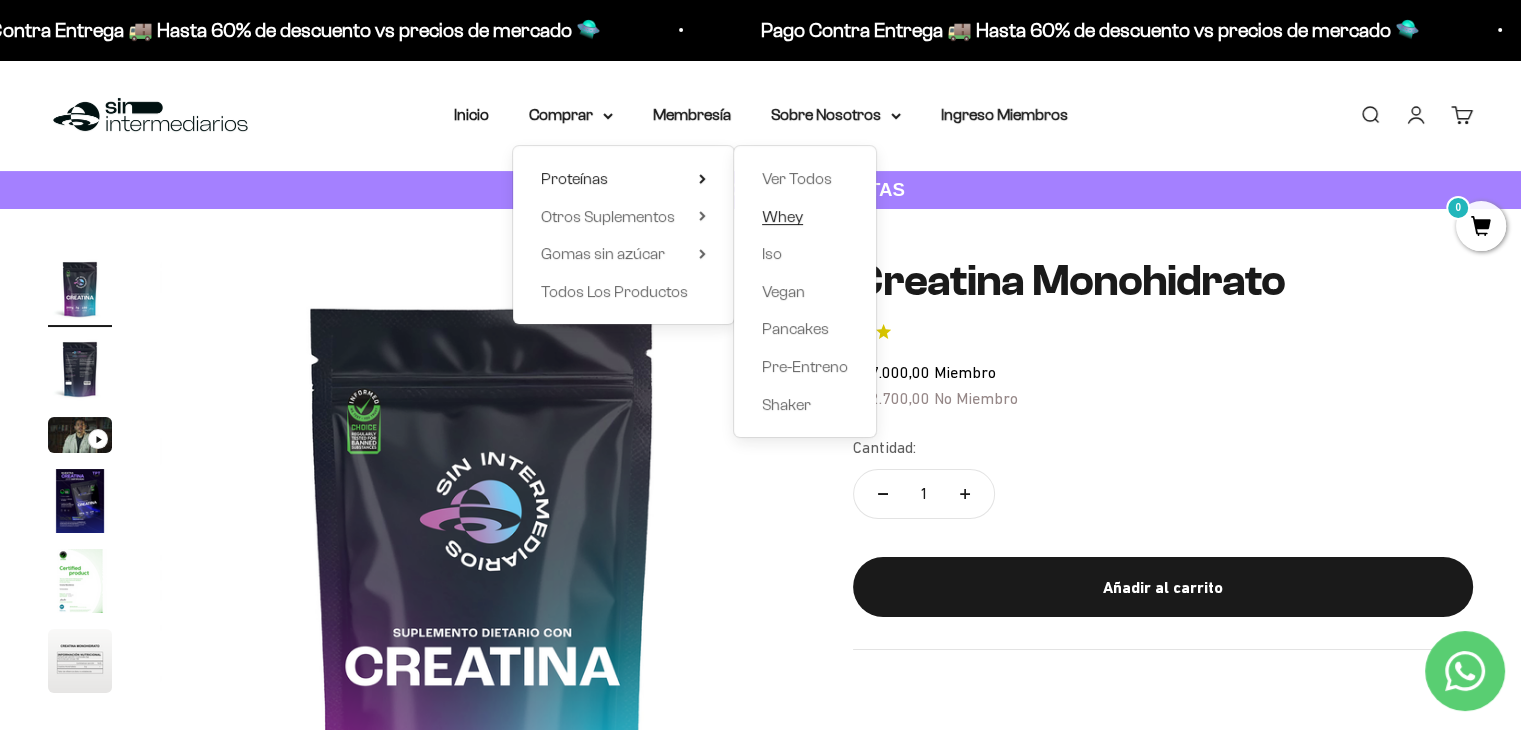 click on "Whey" at bounding box center (782, 216) 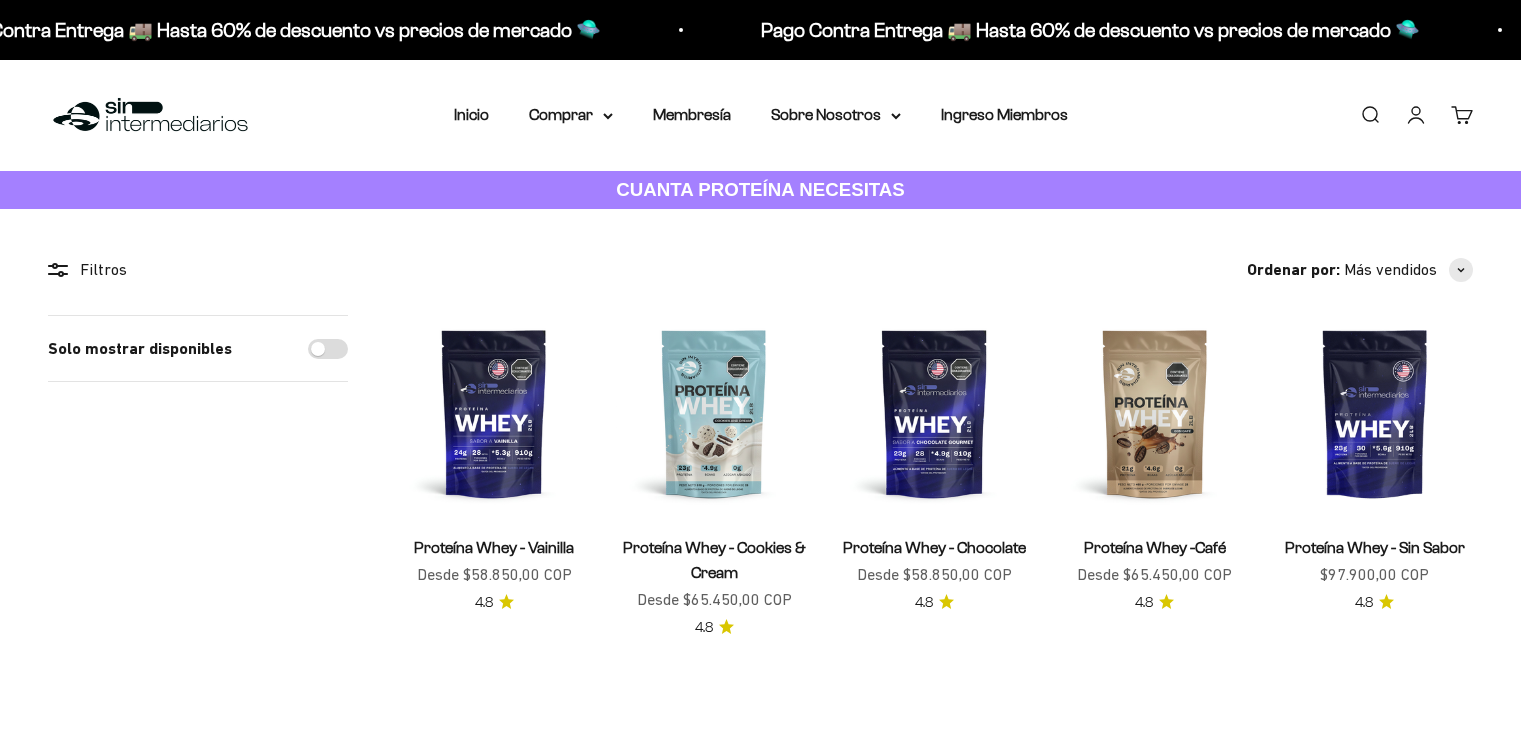 scroll, scrollTop: 0, scrollLeft: 0, axis: both 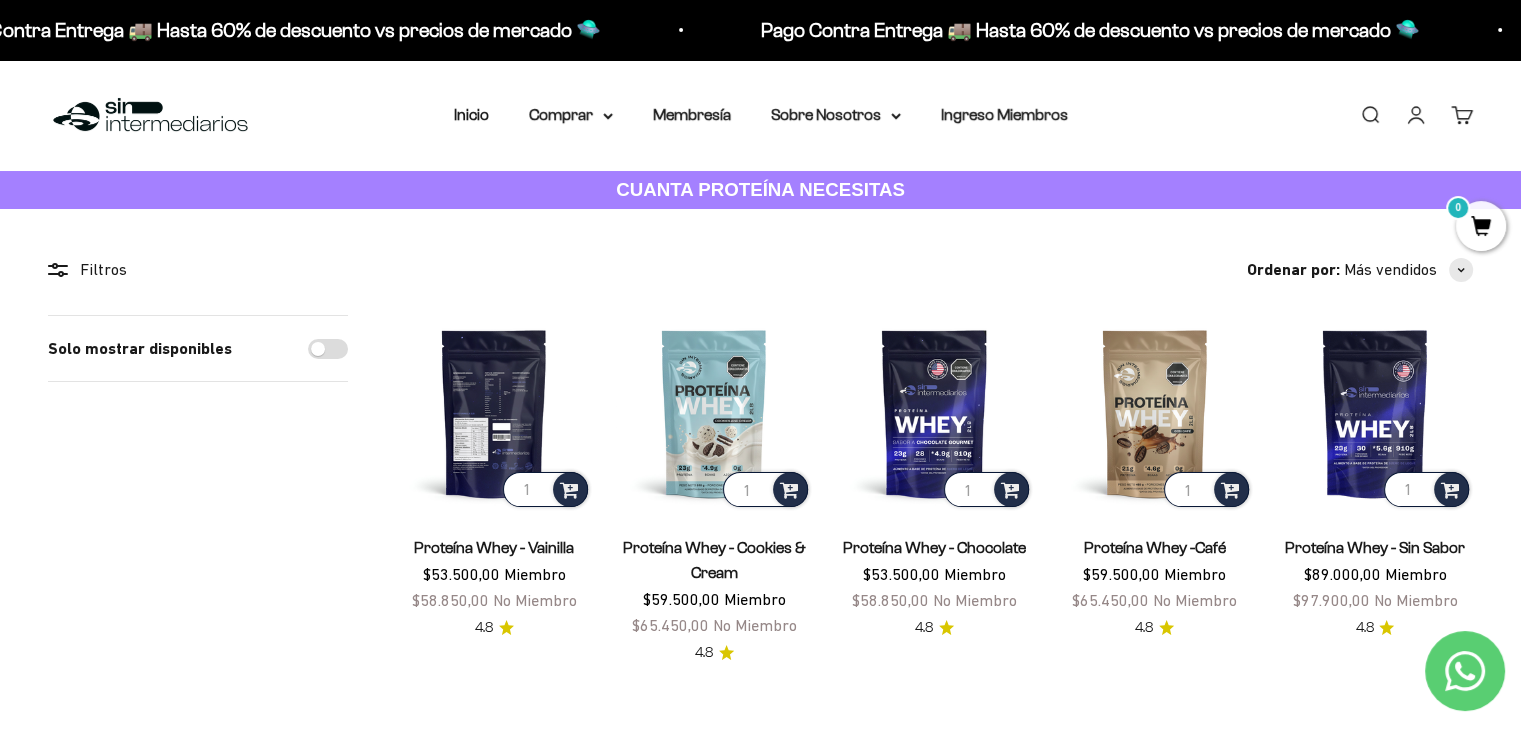 click at bounding box center [494, 413] 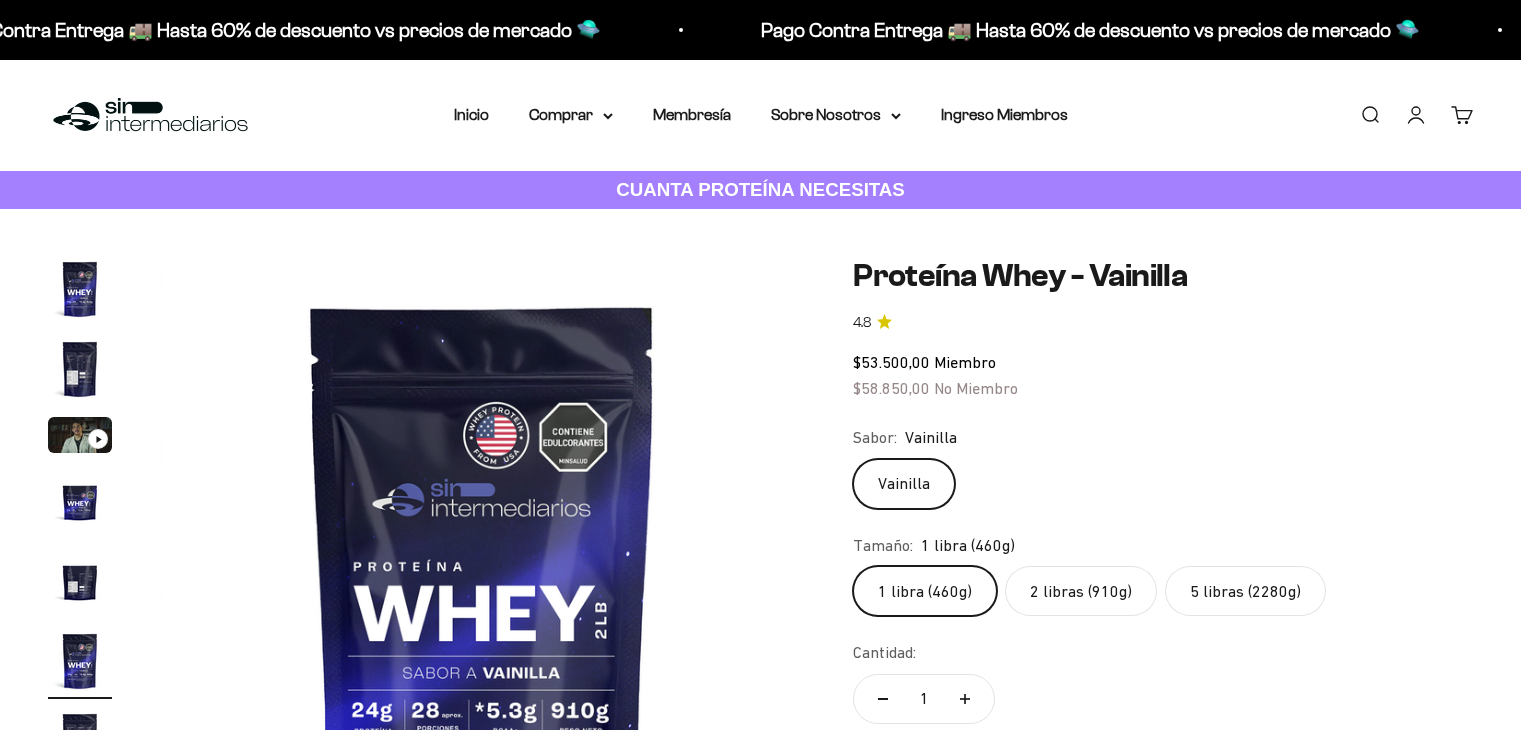 scroll, scrollTop: 0, scrollLeft: 0, axis: both 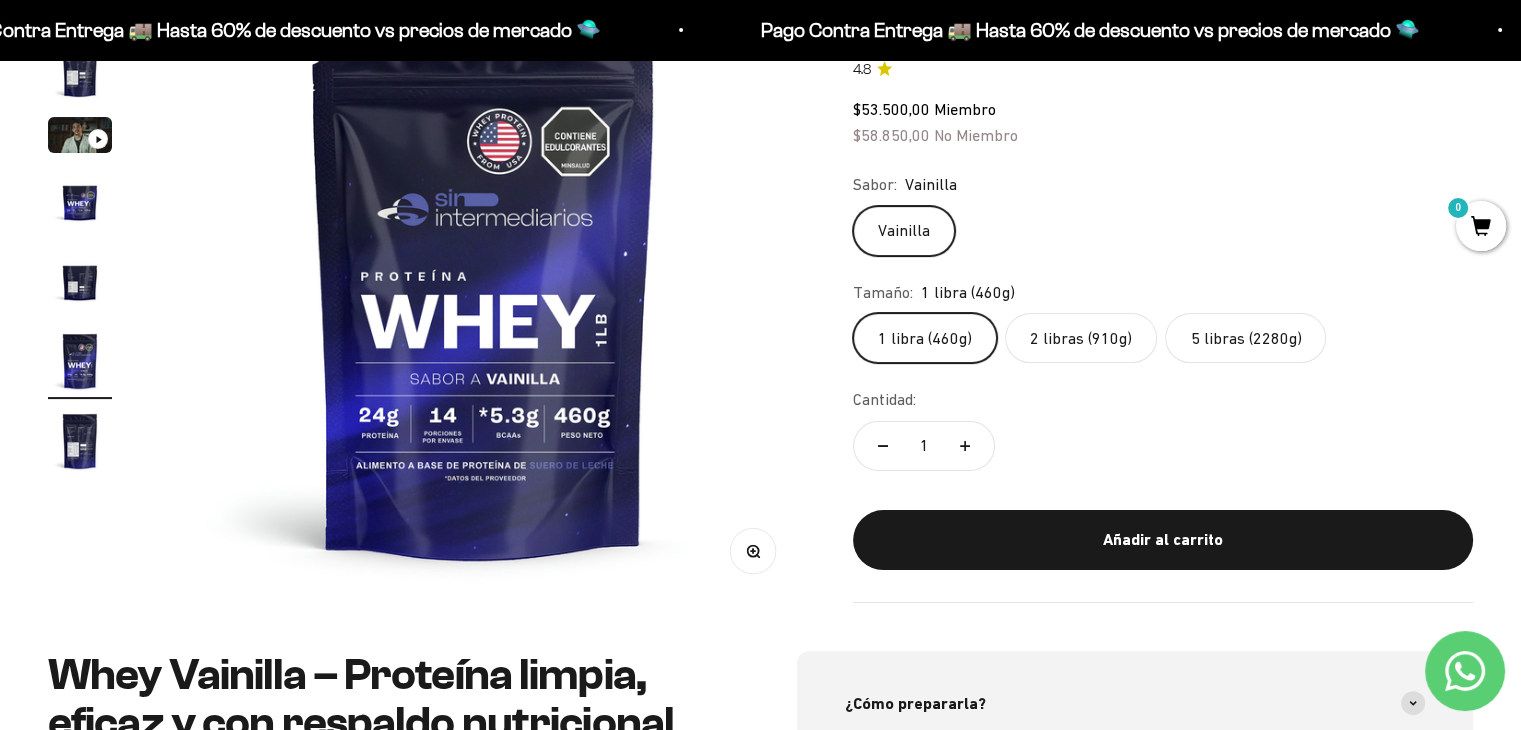 click on "5 libras (2280g)" 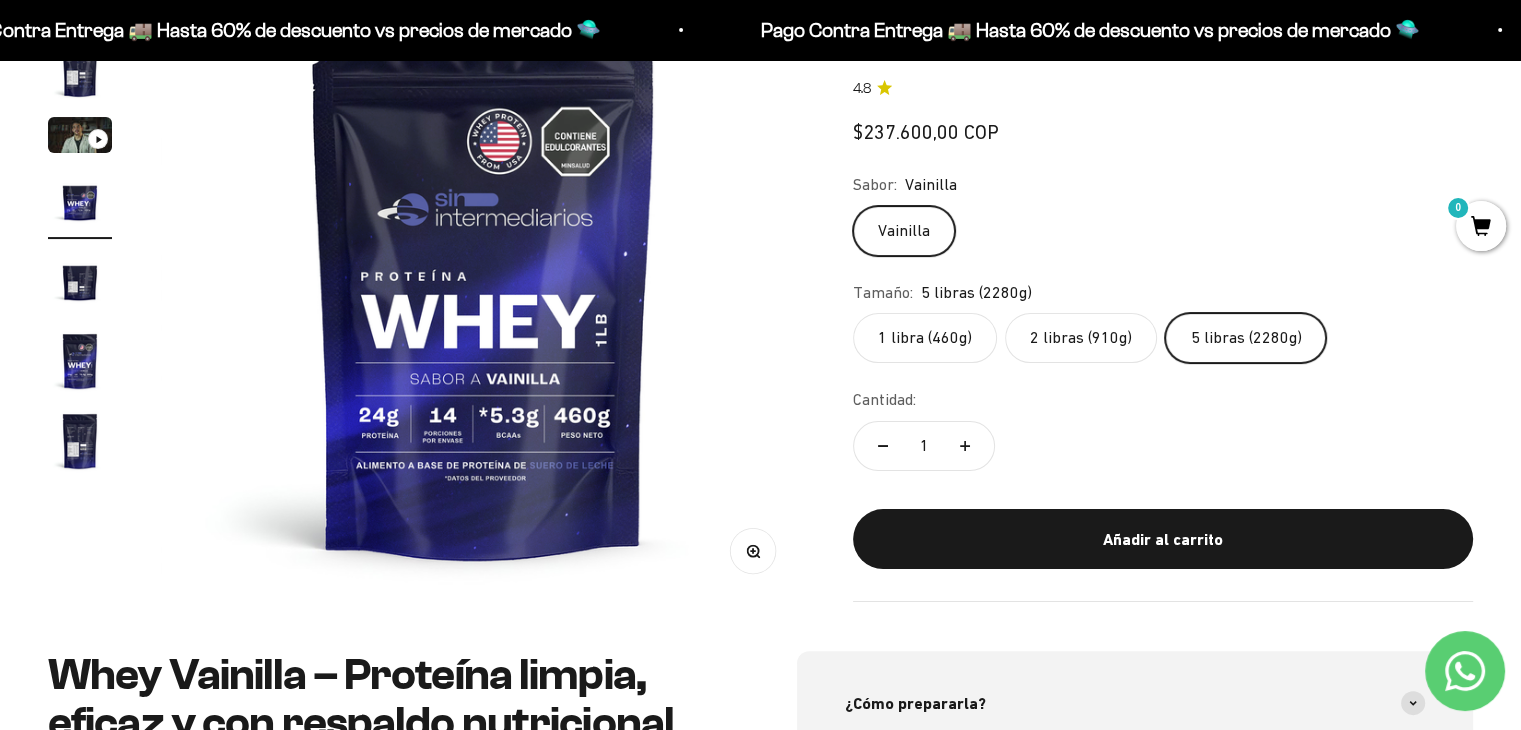 scroll, scrollTop: 0, scrollLeft: 2008, axis: horizontal 